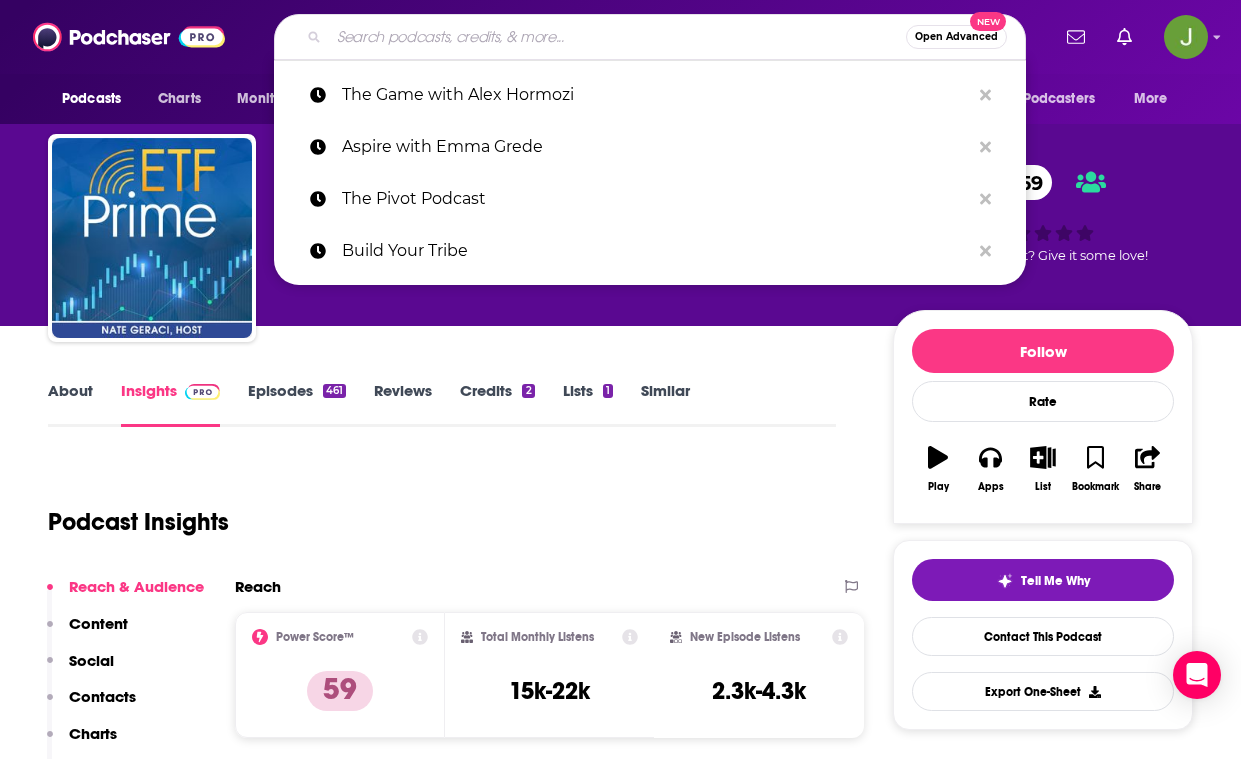 scroll, scrollTop: 174, scrollLeft: 0, axis: vertical 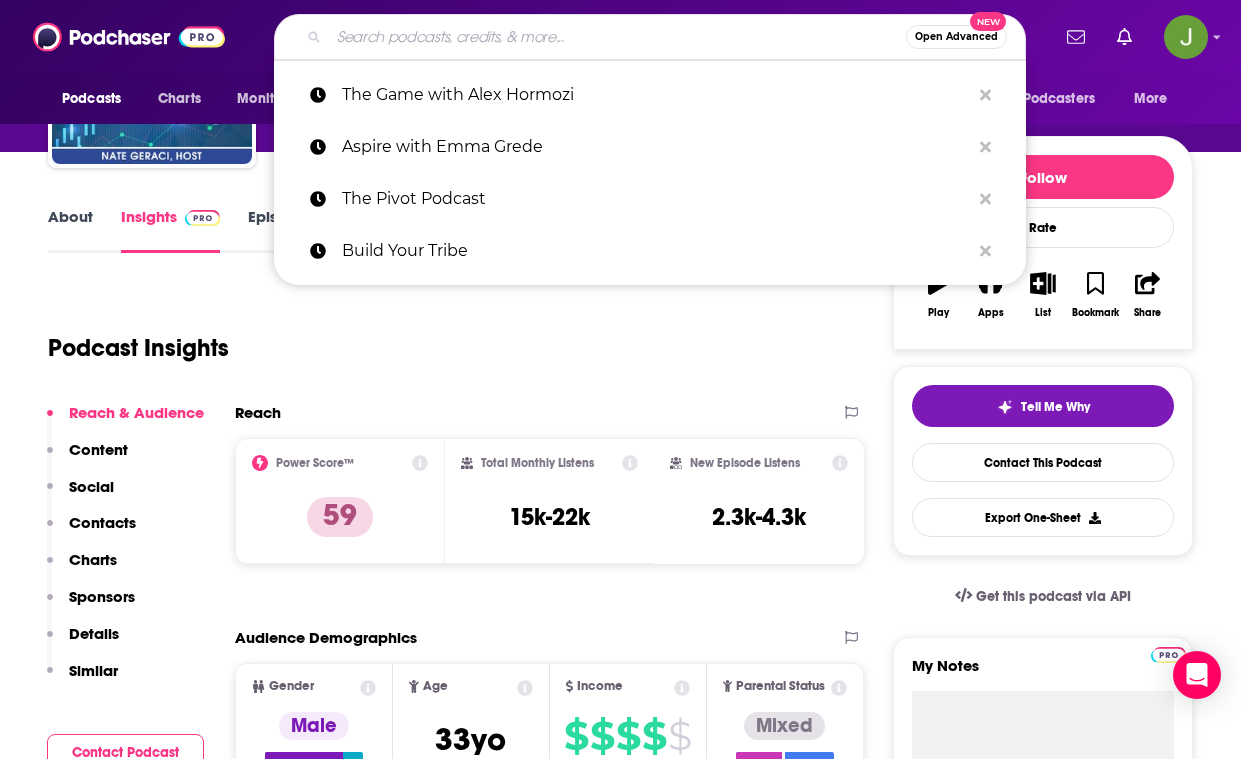 click at bounding box center [617, 37] 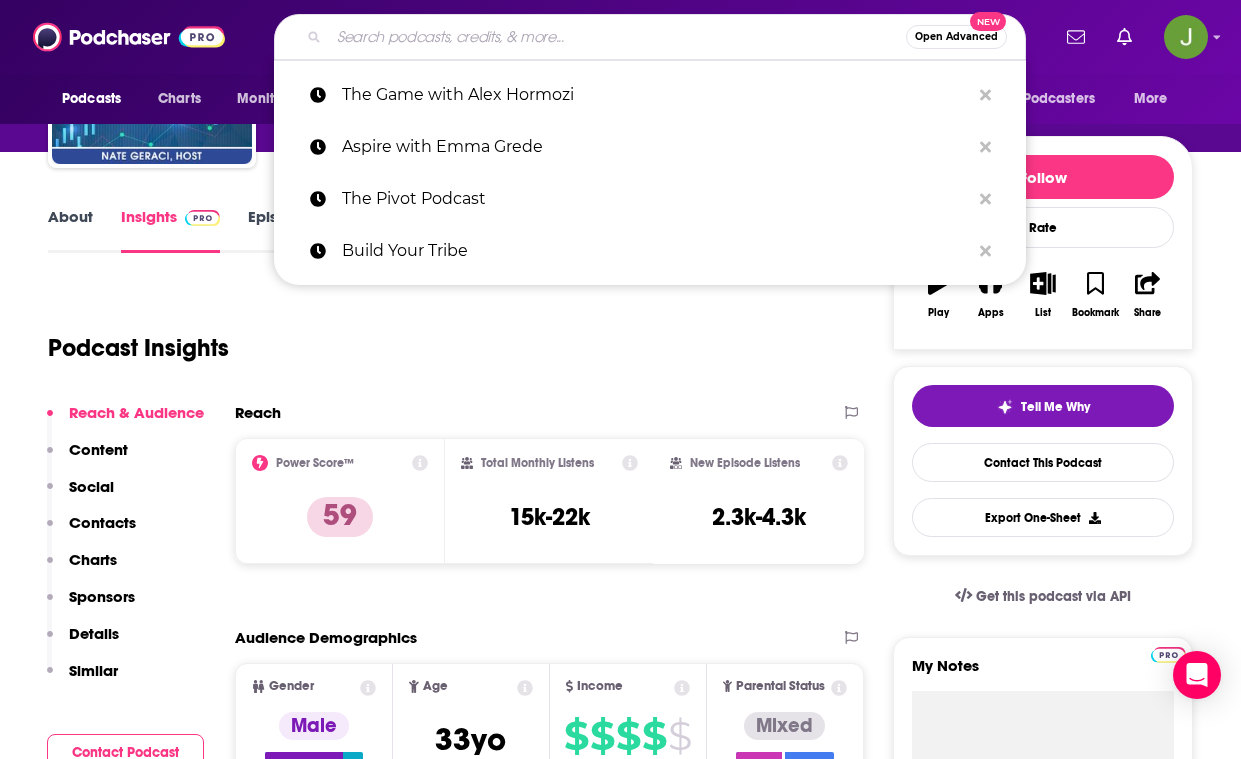 click at bounding box center [617, 37] 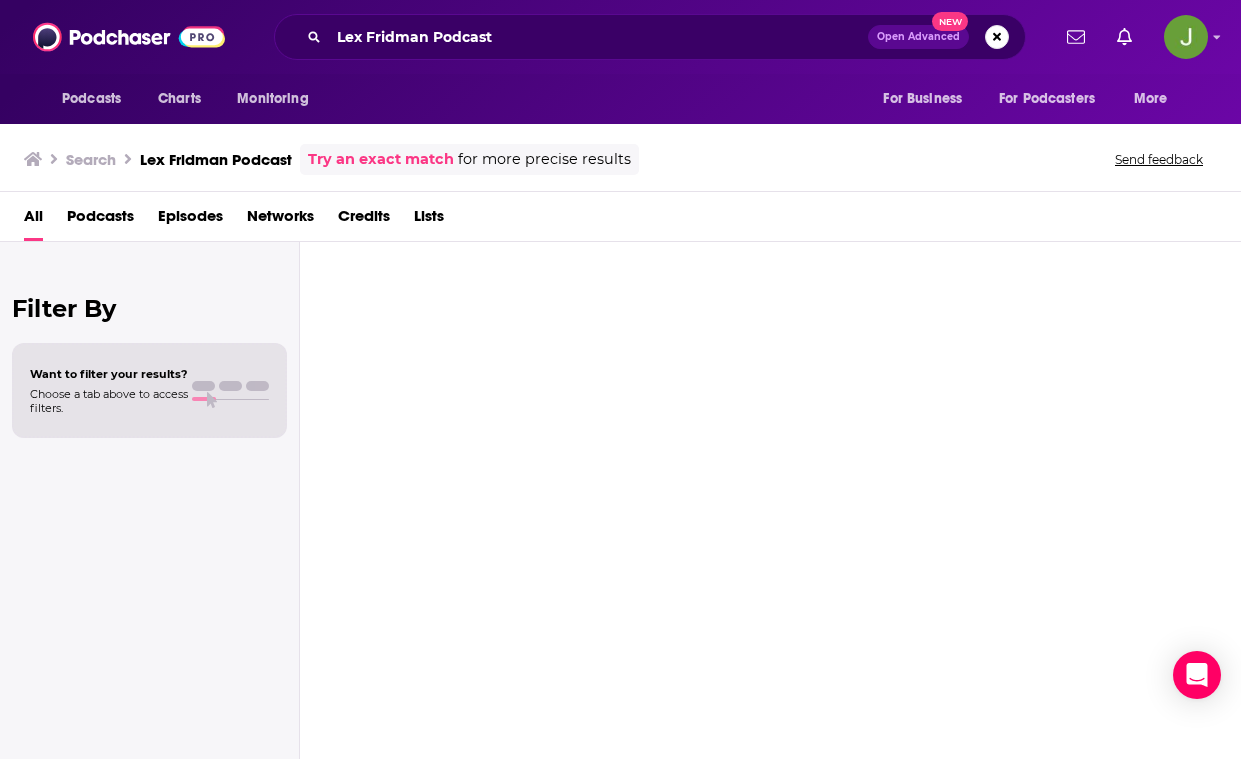 scroll, scrollTop: 0, scrollLeft: 0, axis: both 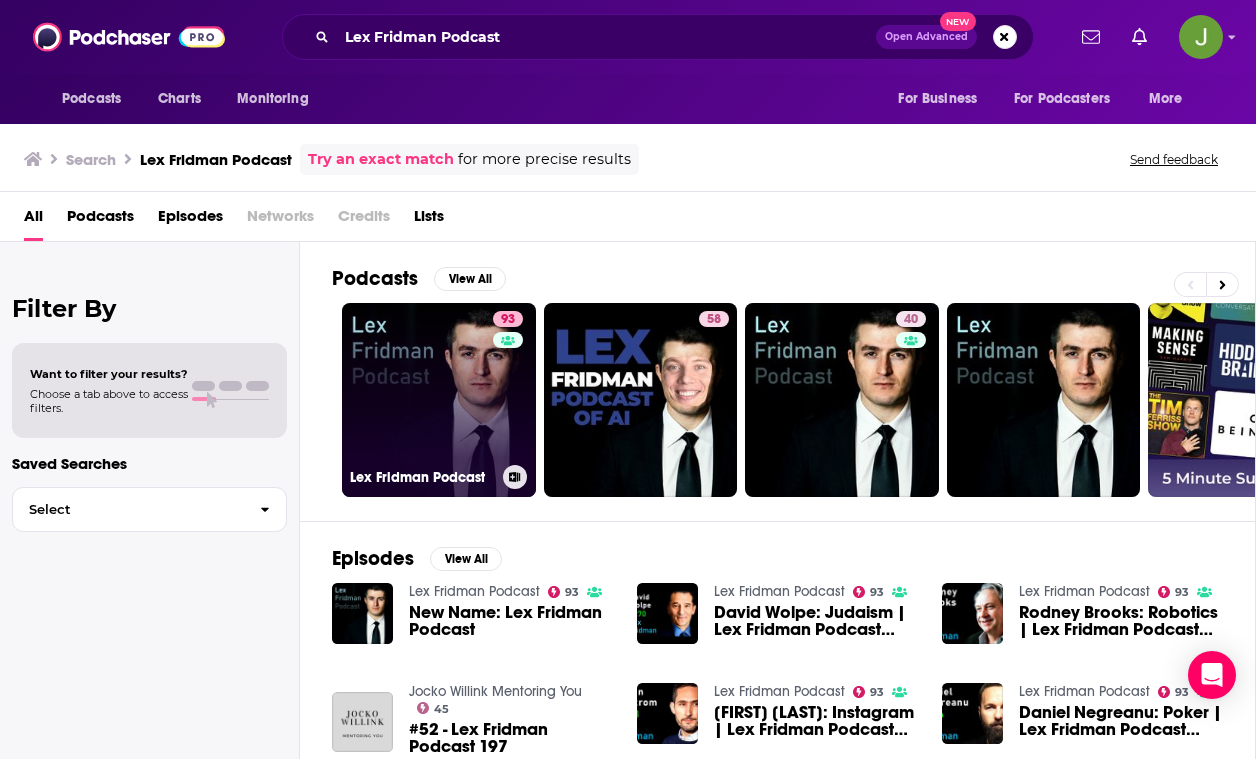 click on "93 Lex Fridman Podcast" at bounding box center (439, 400) 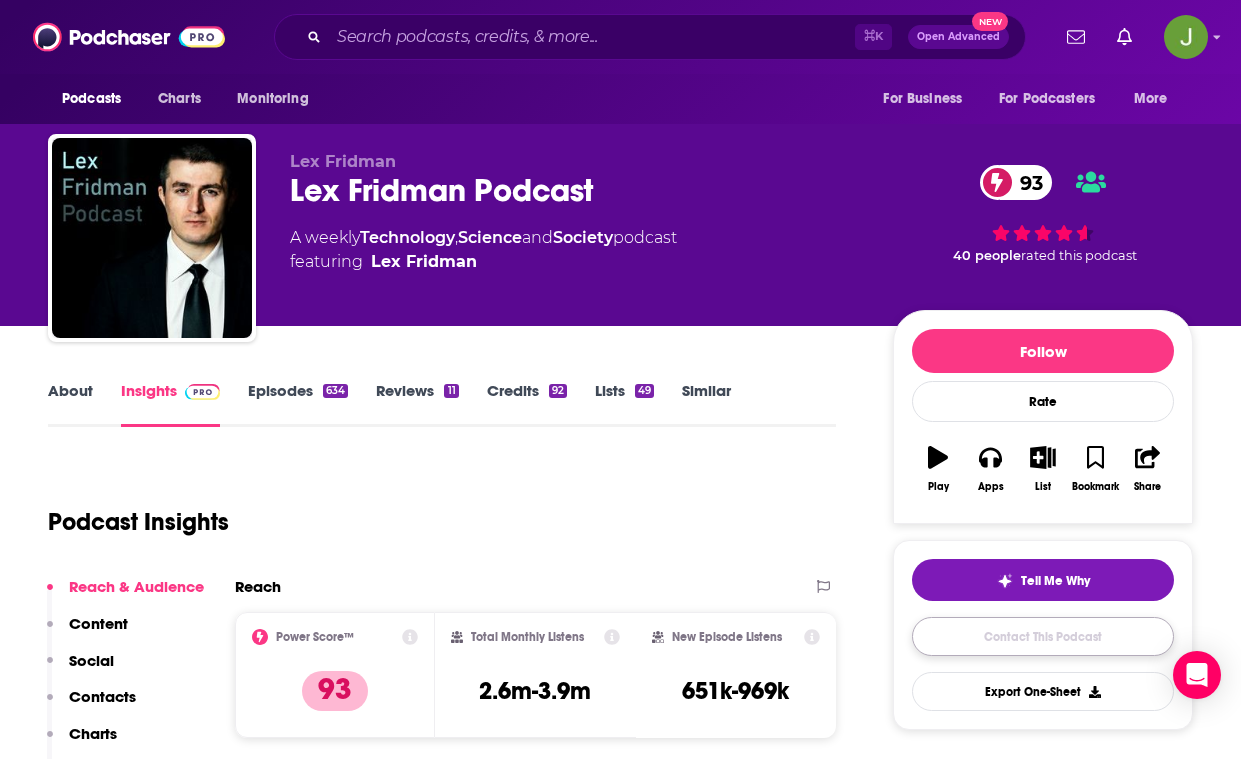 click on "Contact This Podcast" at bounding box center (1043, 636) 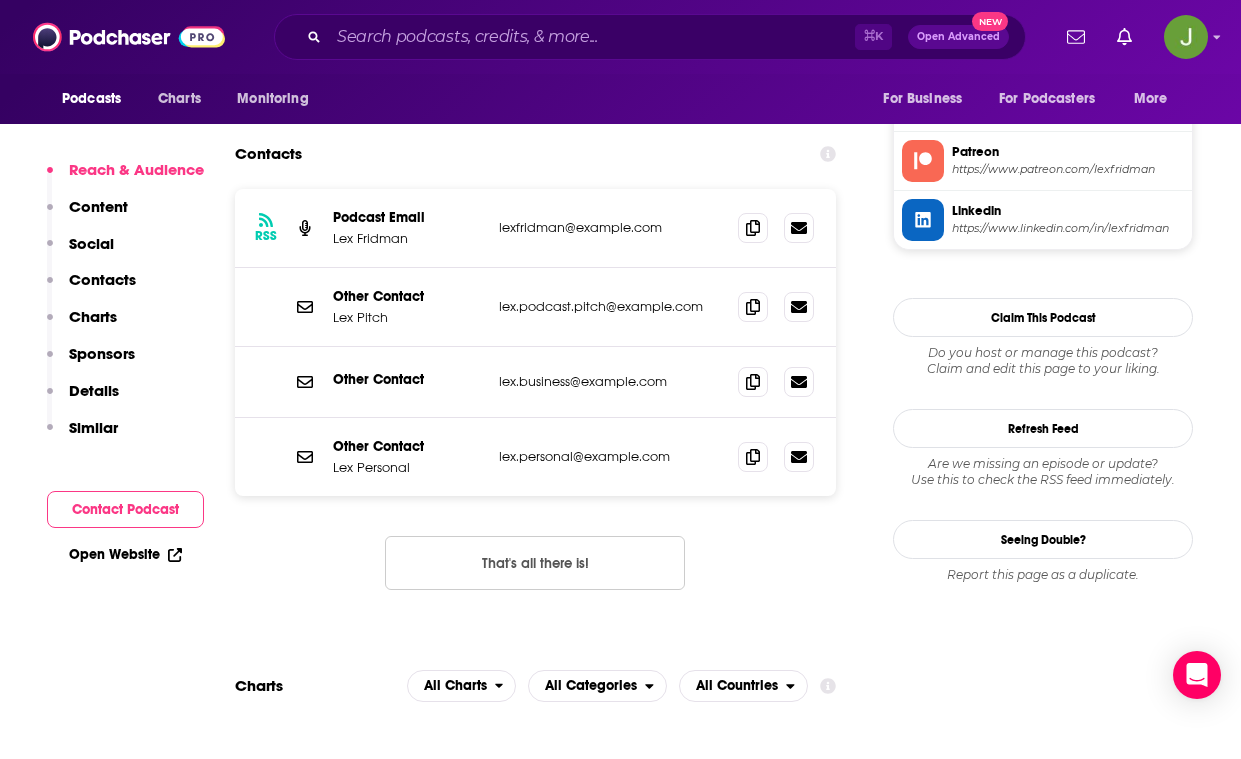 scroll, scrollTop: 1977, scrollLeft: 0, axis: vertical 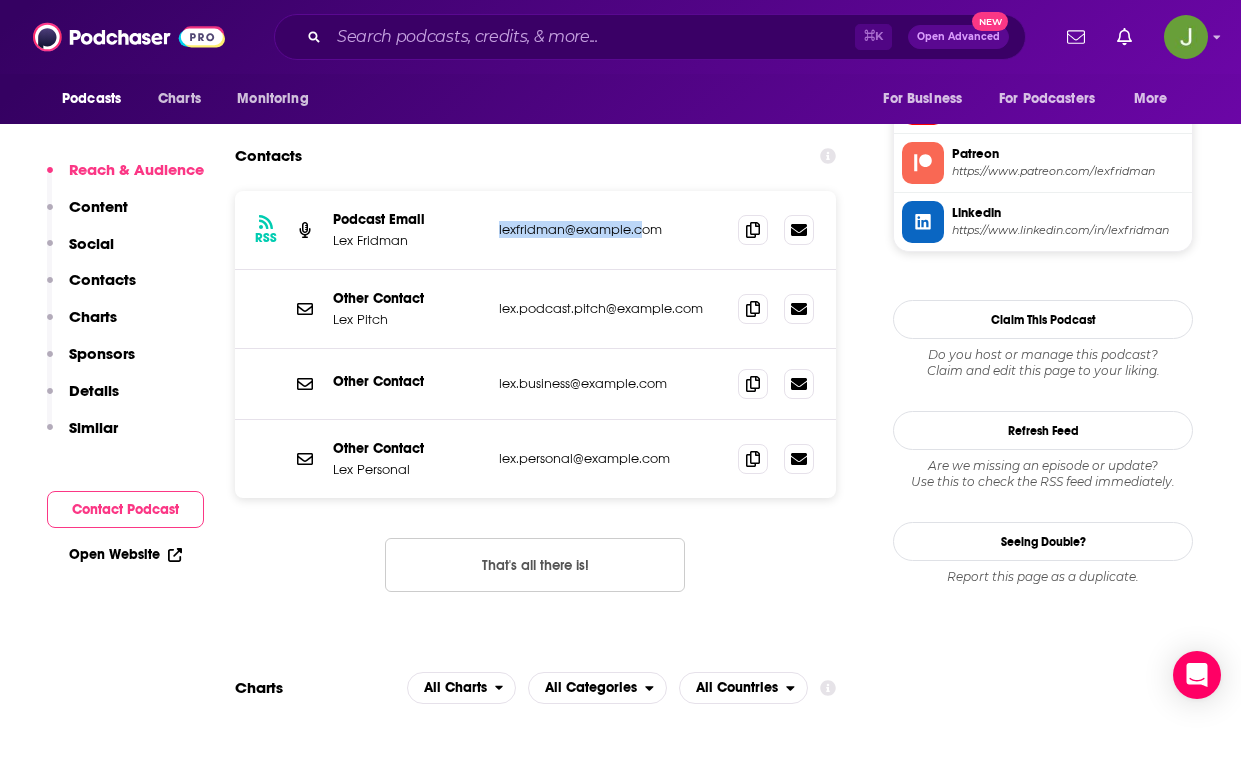 drag, startPoint x: 498, startPoint y: 235, endPoint x: 661, endPoint y: 238, distance: 163.0276 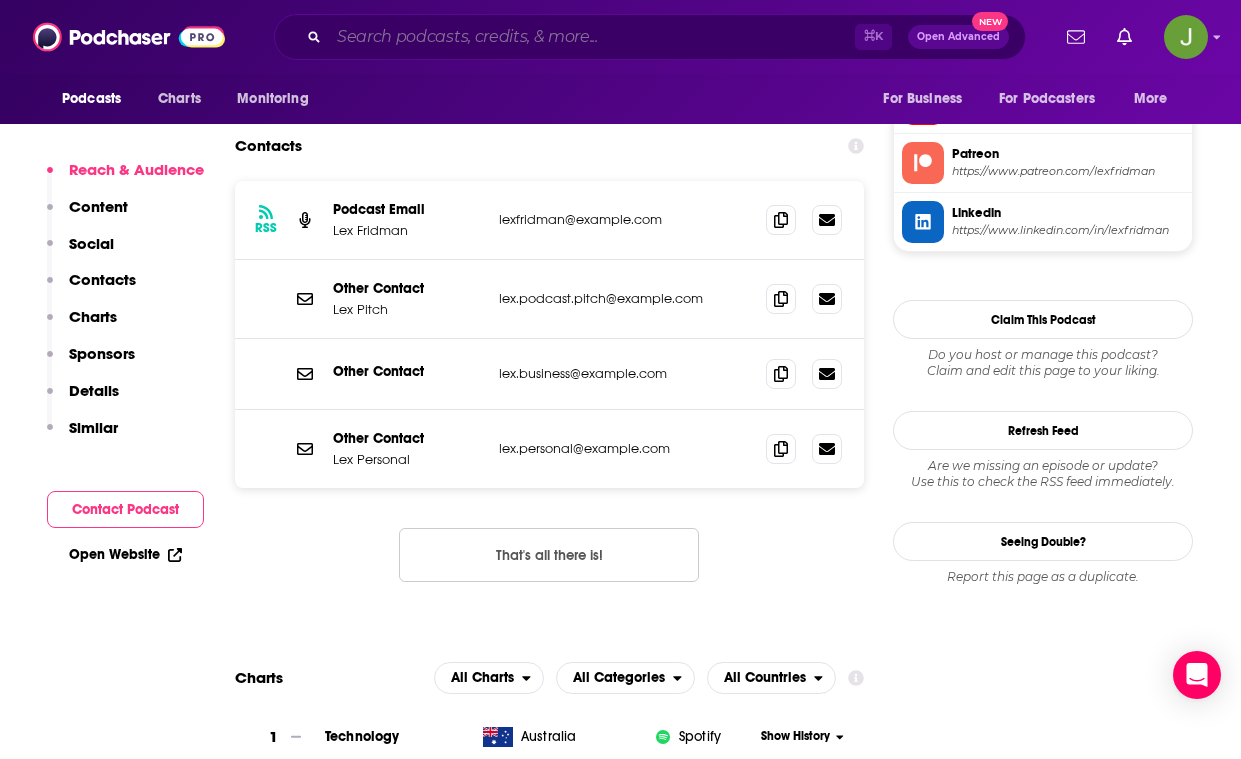 click at bounding box center (592, 37) 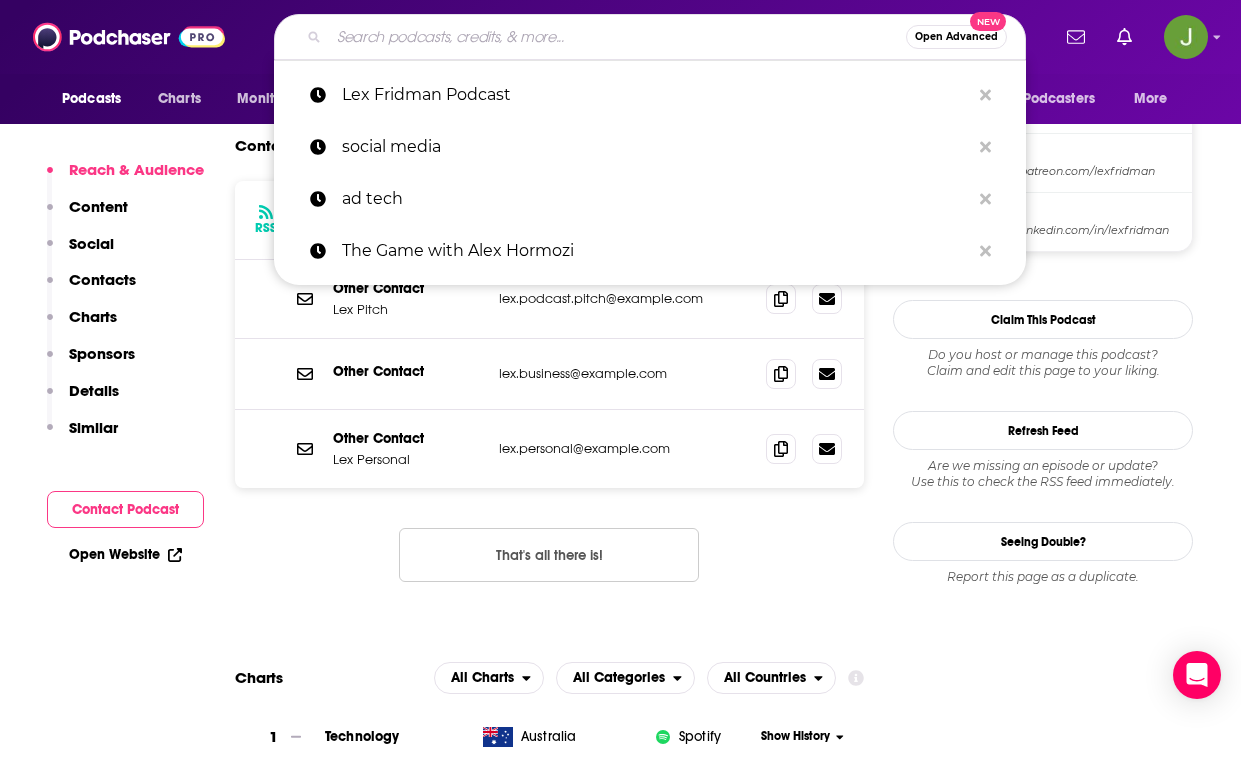 paste on "Two Minute Papers" 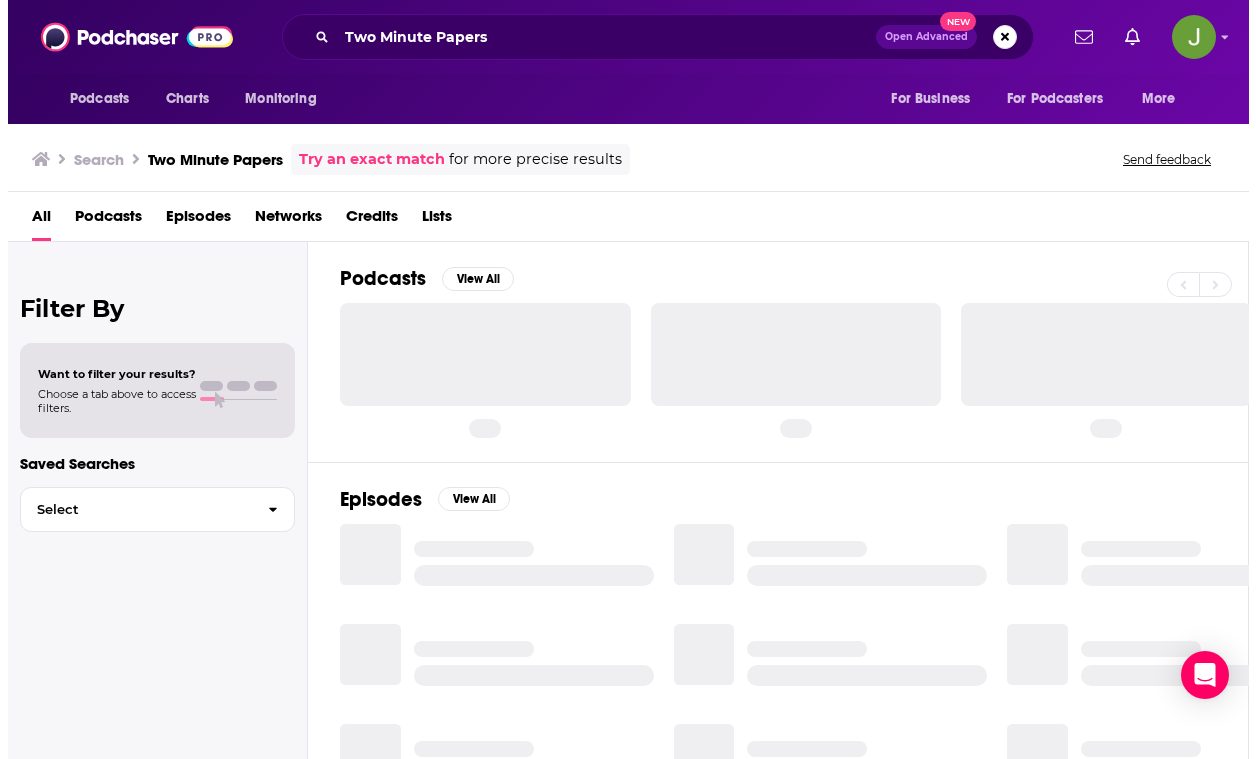 scroll, scrollTop: 0, scrollLeft: 0, axis: both 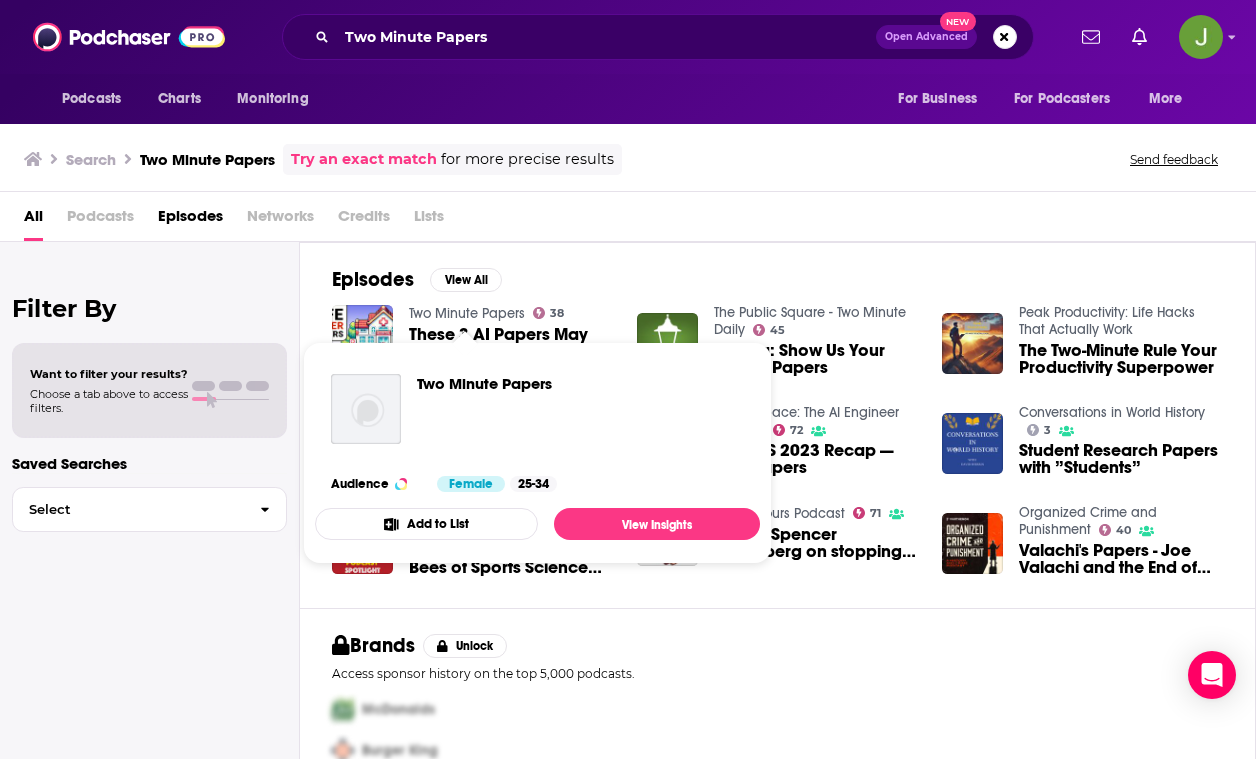 click on "Two Minute Papers" at bounding box center [467, 313] 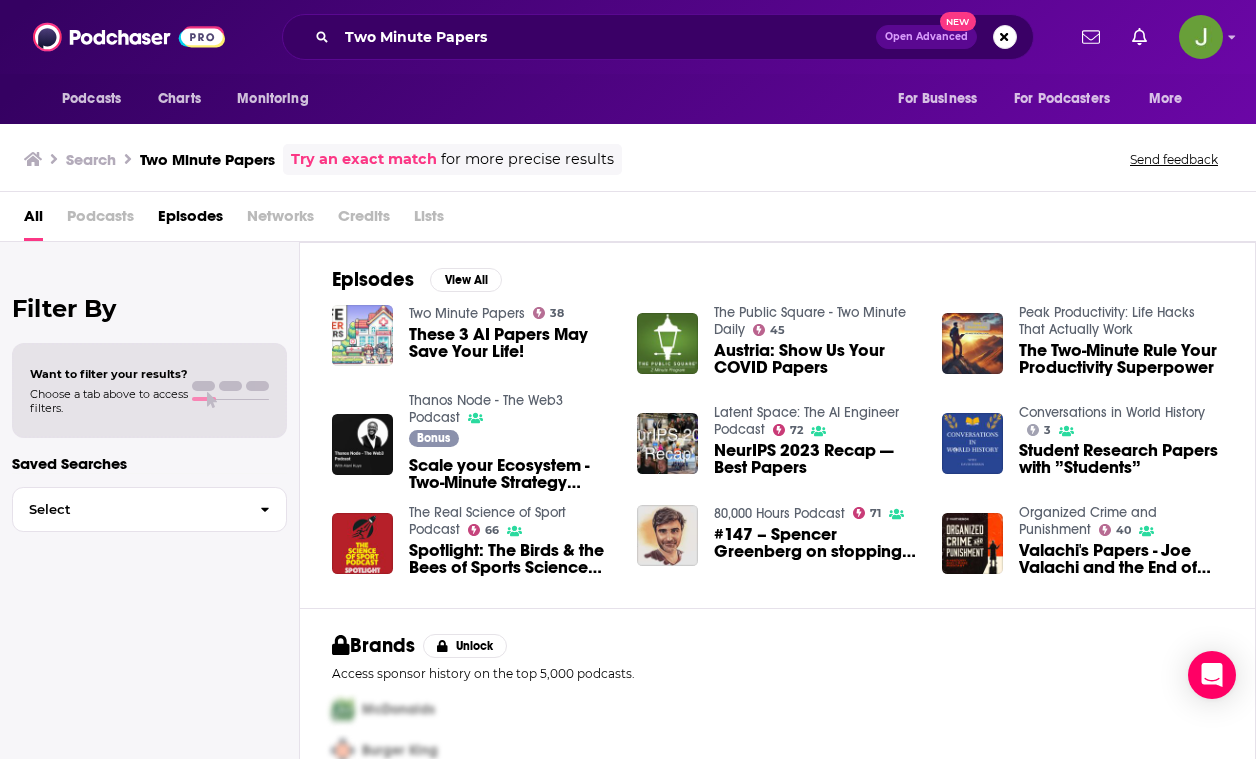 click at bounding box center [362, 335] 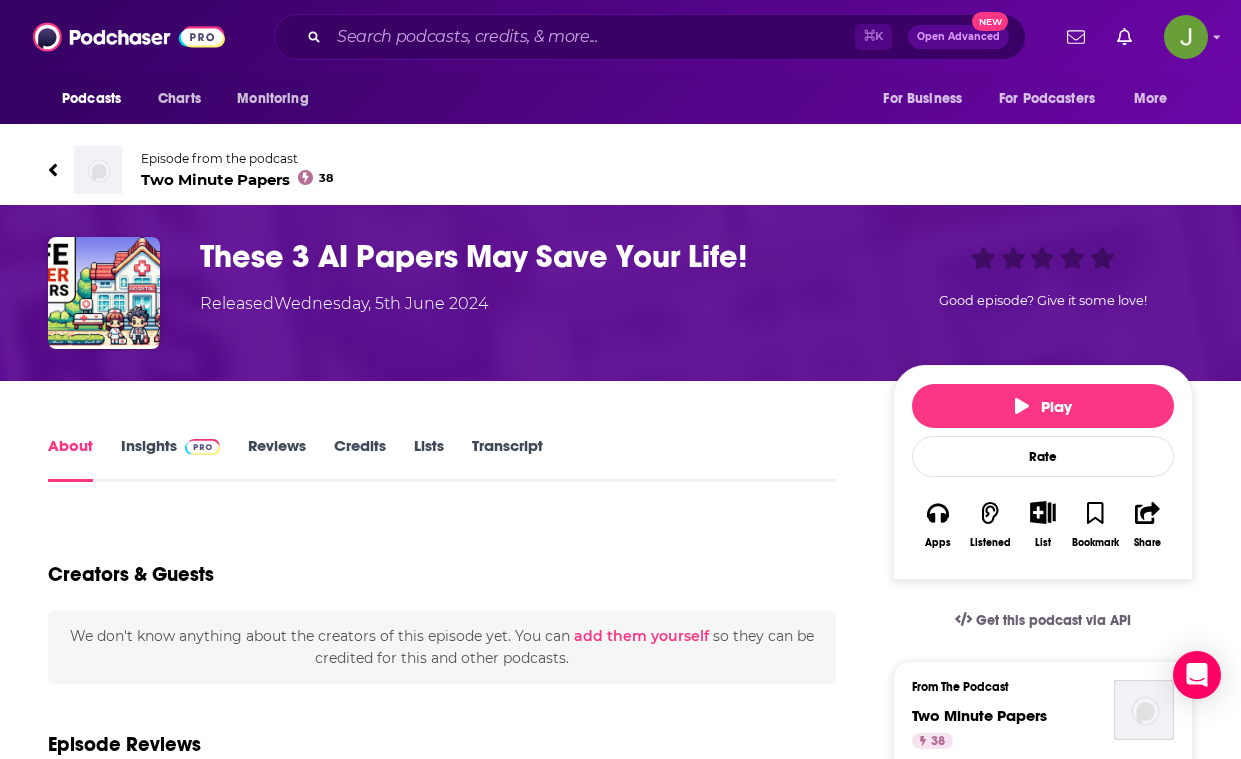 click on "Two Minute Papers 38" at bounding box center [237, 179] 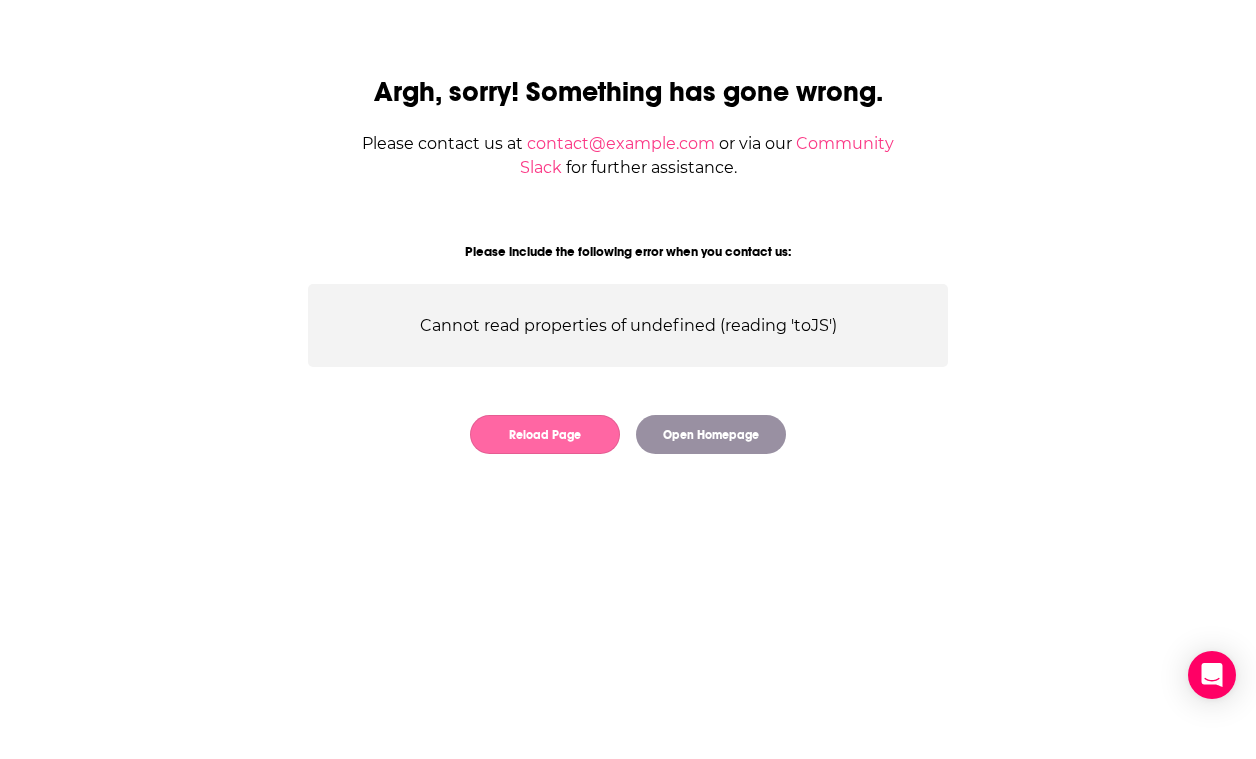 click on "Reload Page" at bounding box center [545, 434] 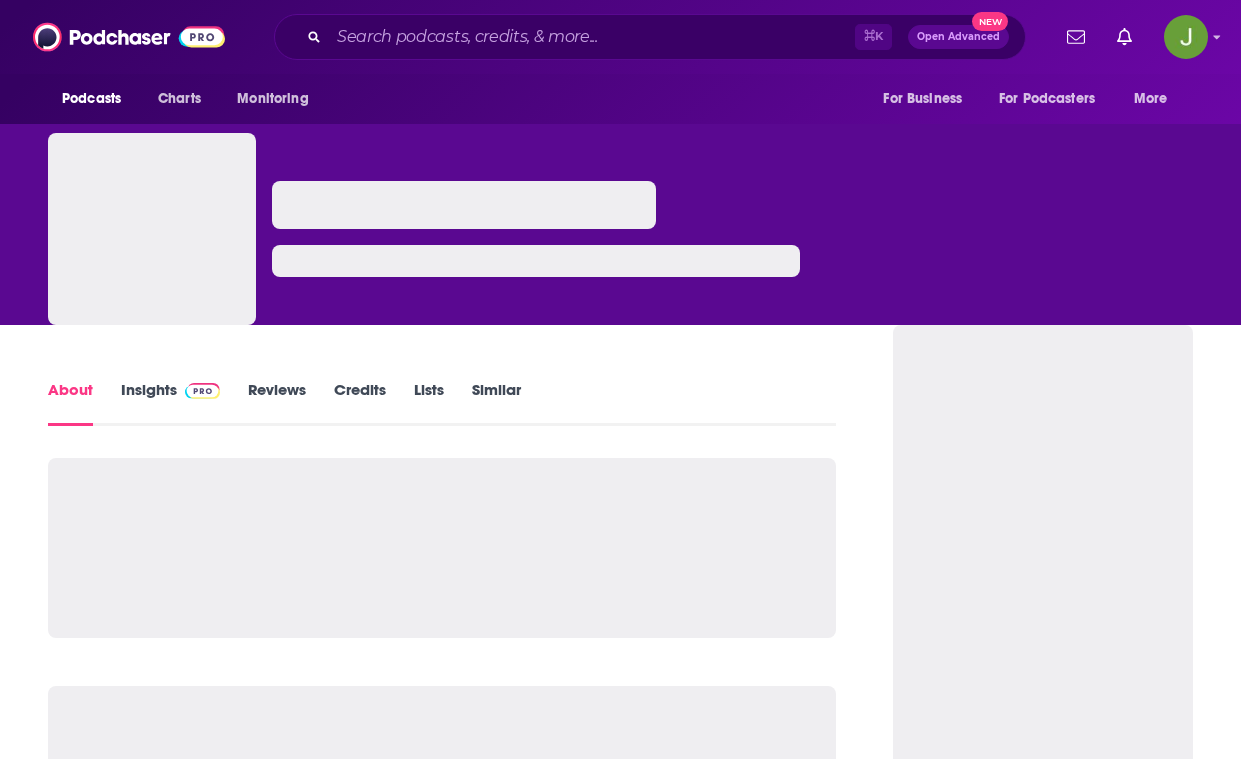 scroll, scrollTop: 0, scrollLeft: 0, axis: both 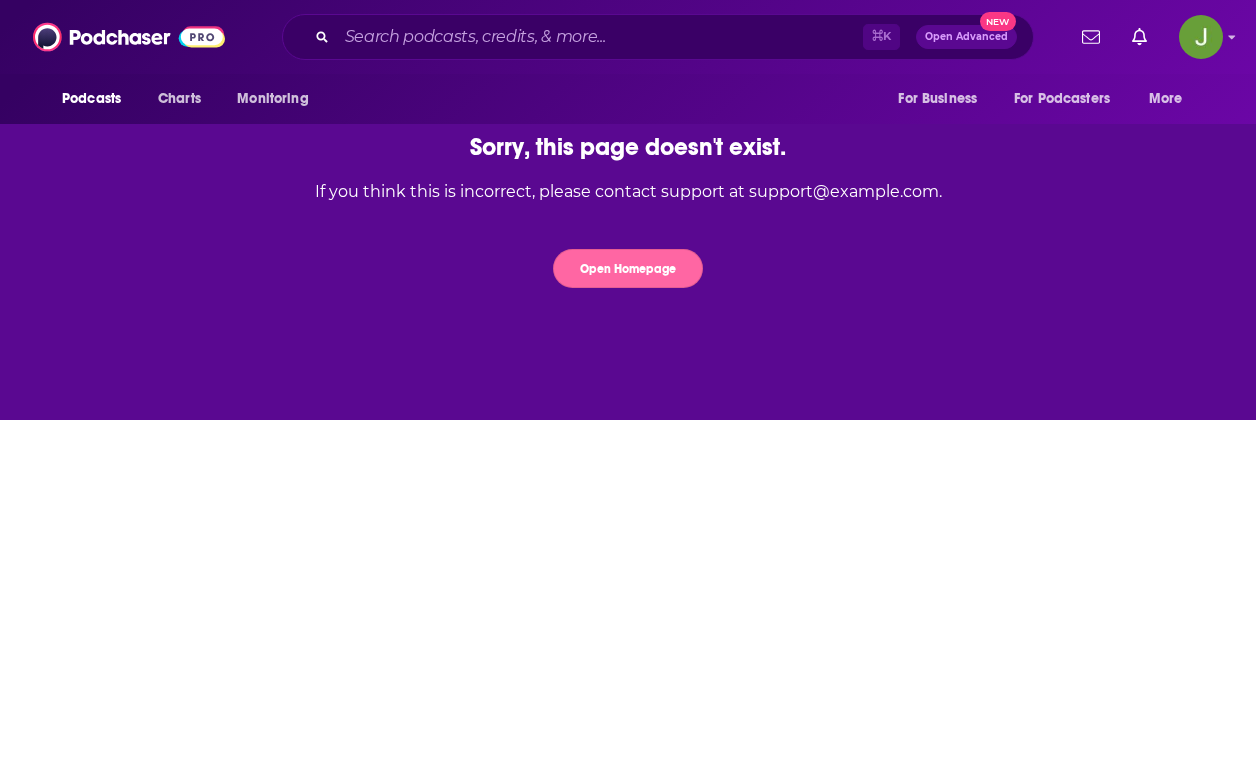 click on "Open Homepage" at bounding box center [628, 268] 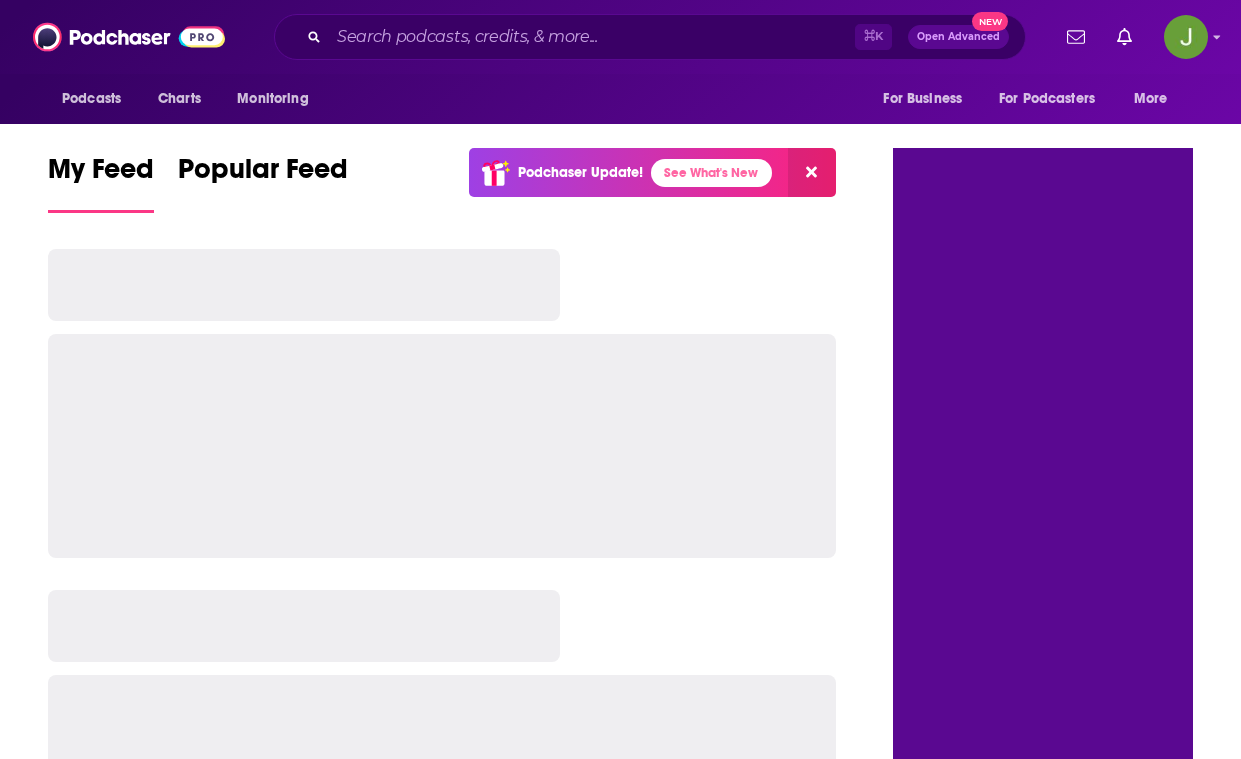 scroll, scrollTop: 0, scrollLeft: 0, axis: both 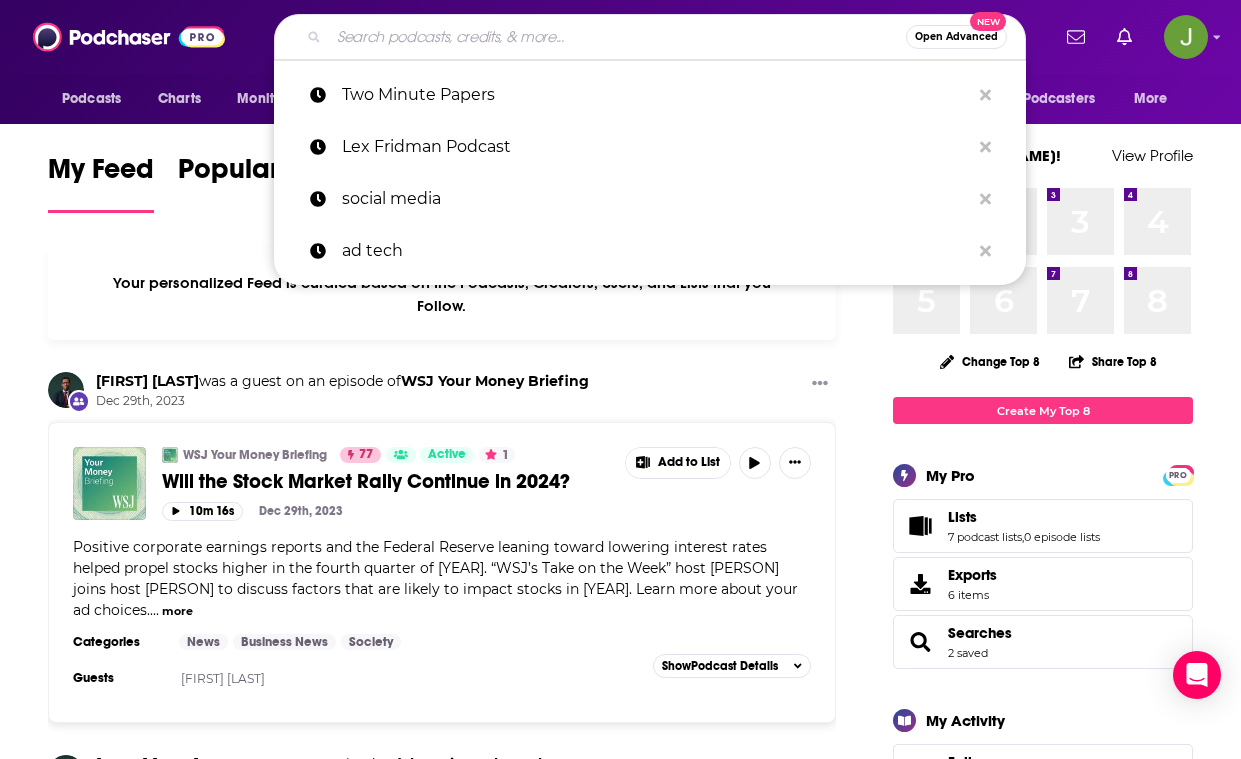 click at bounding box center [617, 37] 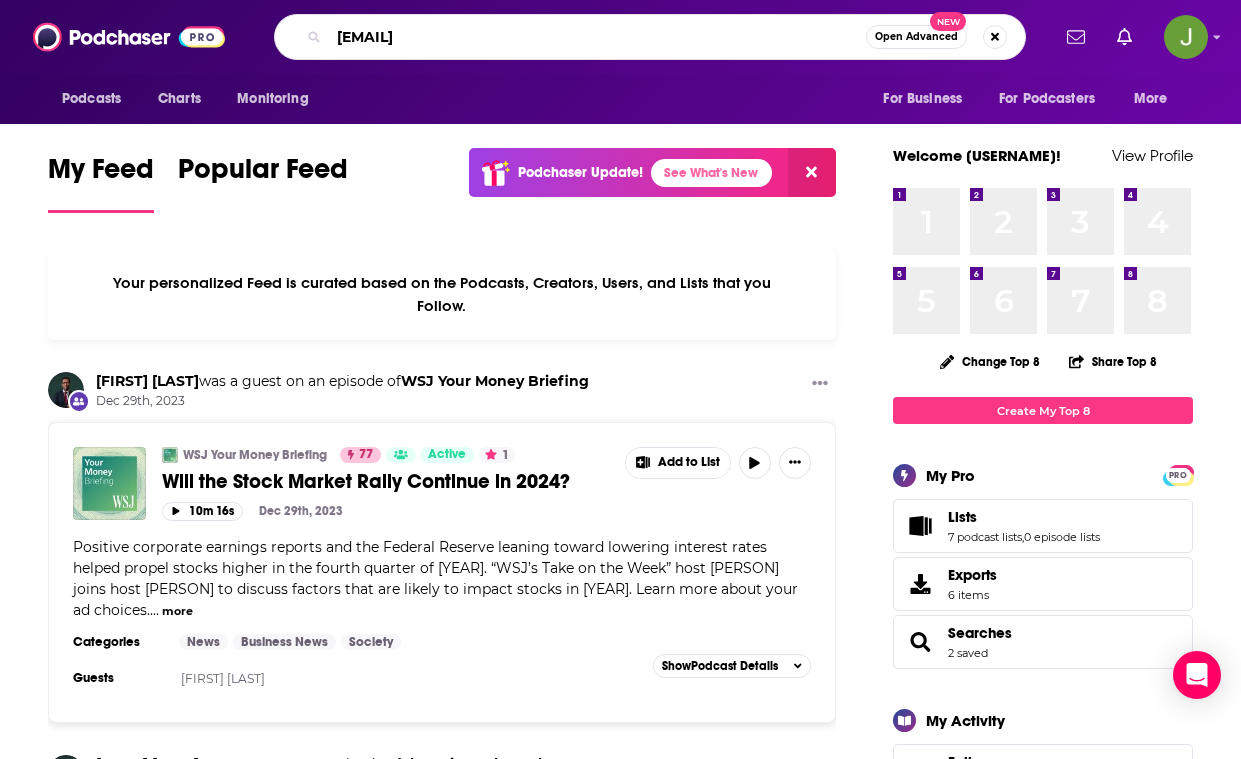 type on "[EMAIL]@[DOMAIN].com" 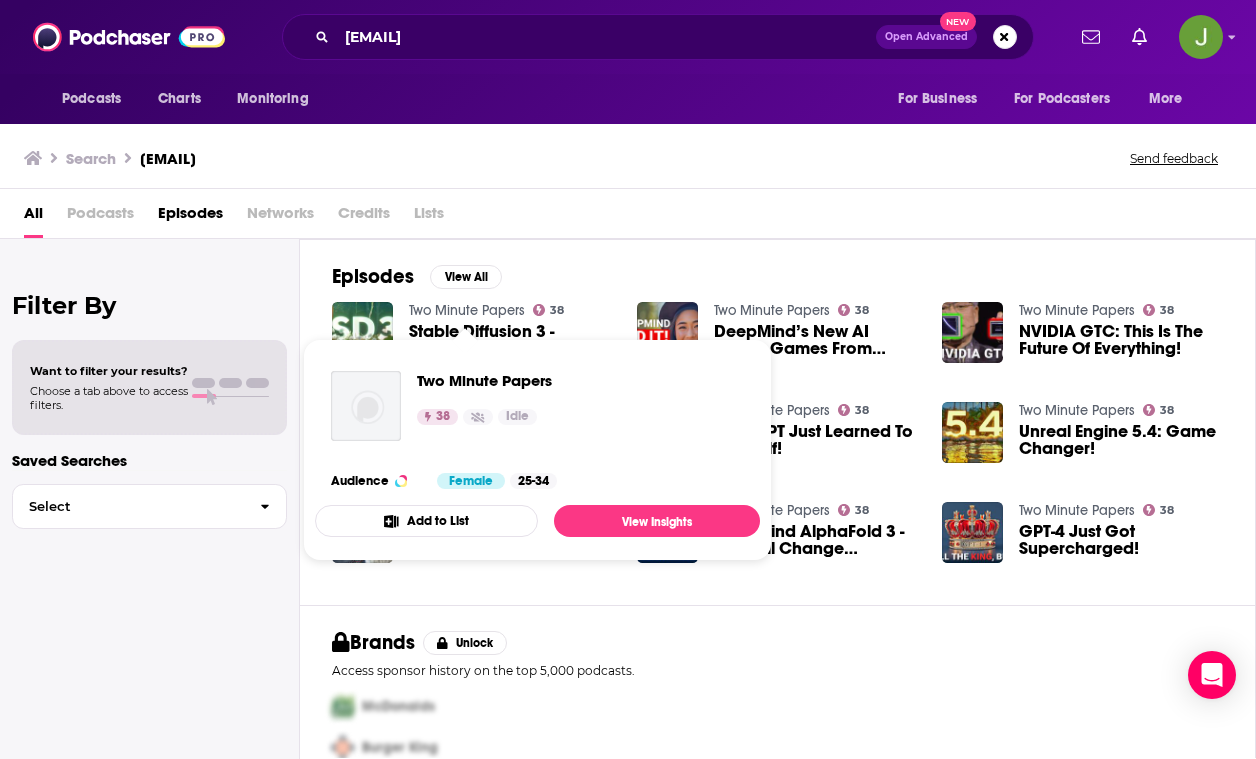 click at bounding box center [366, 406] 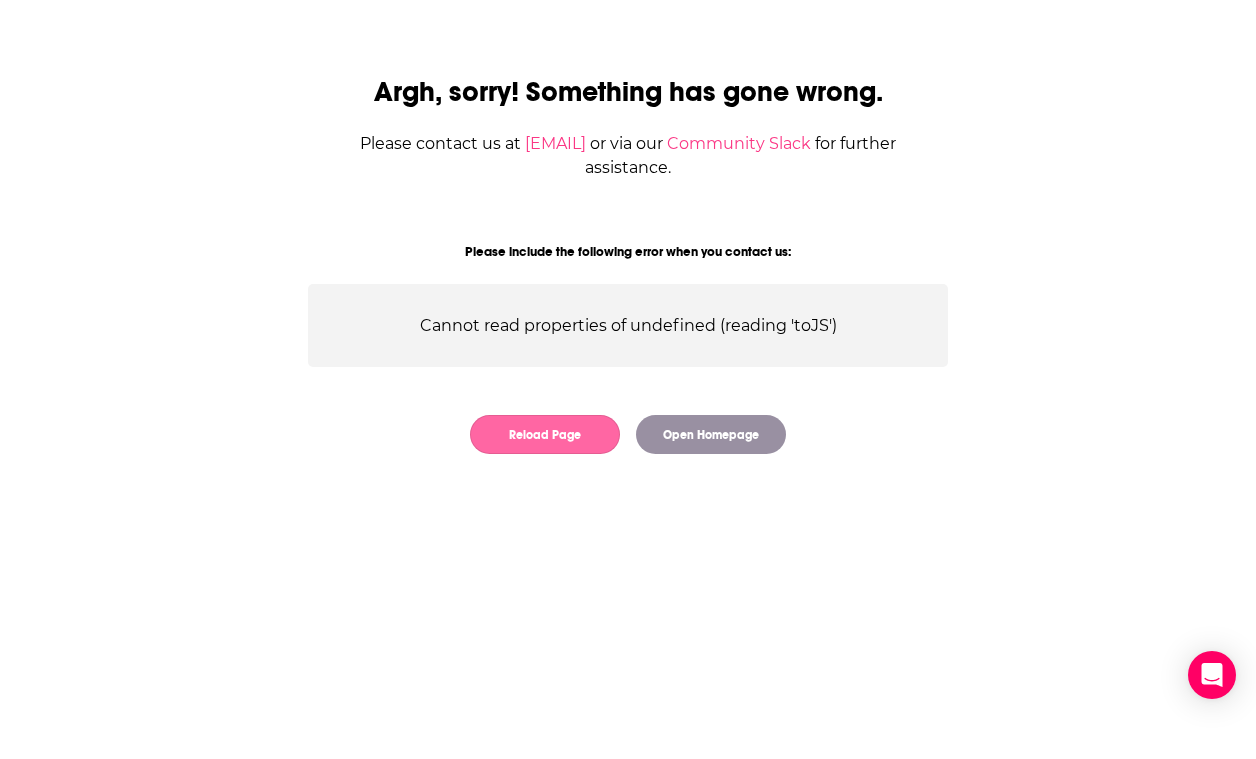click on "Reload Page" at bounding box center (545, 434) 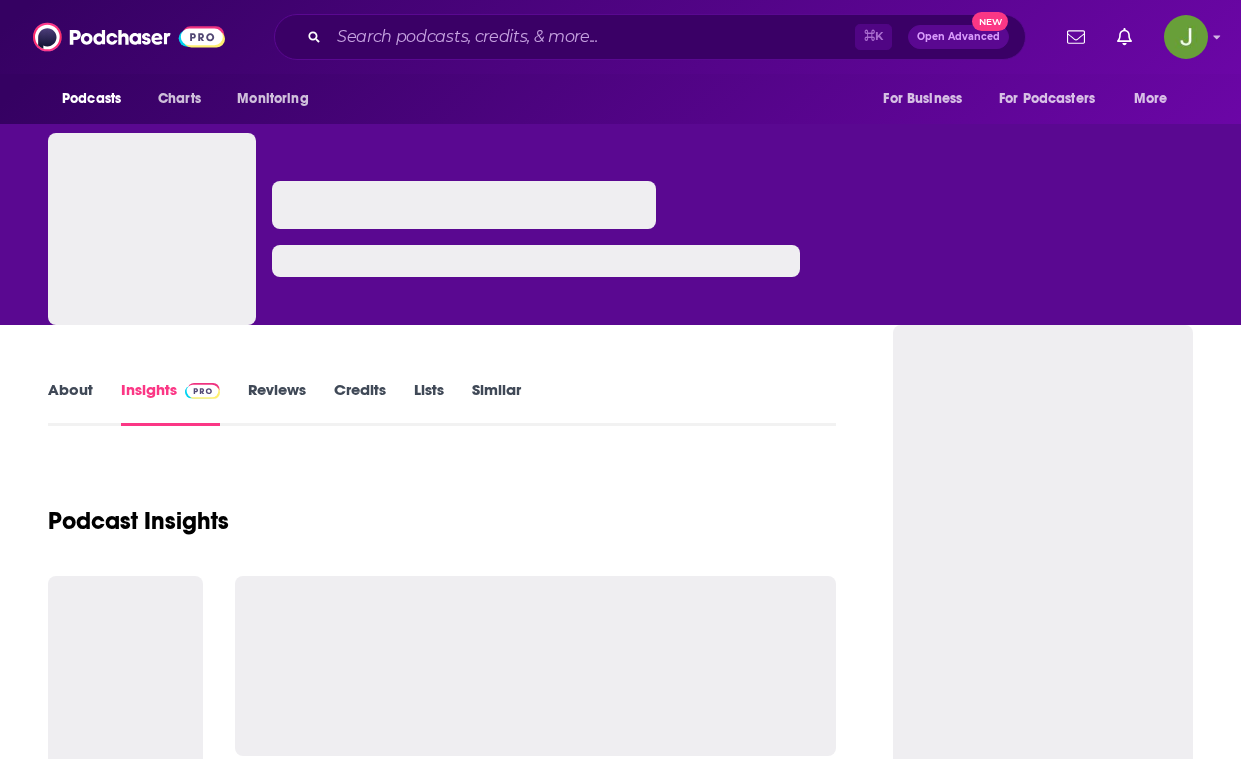 scroll, scrollTop: 0, scrollLeft: 0, axis: both 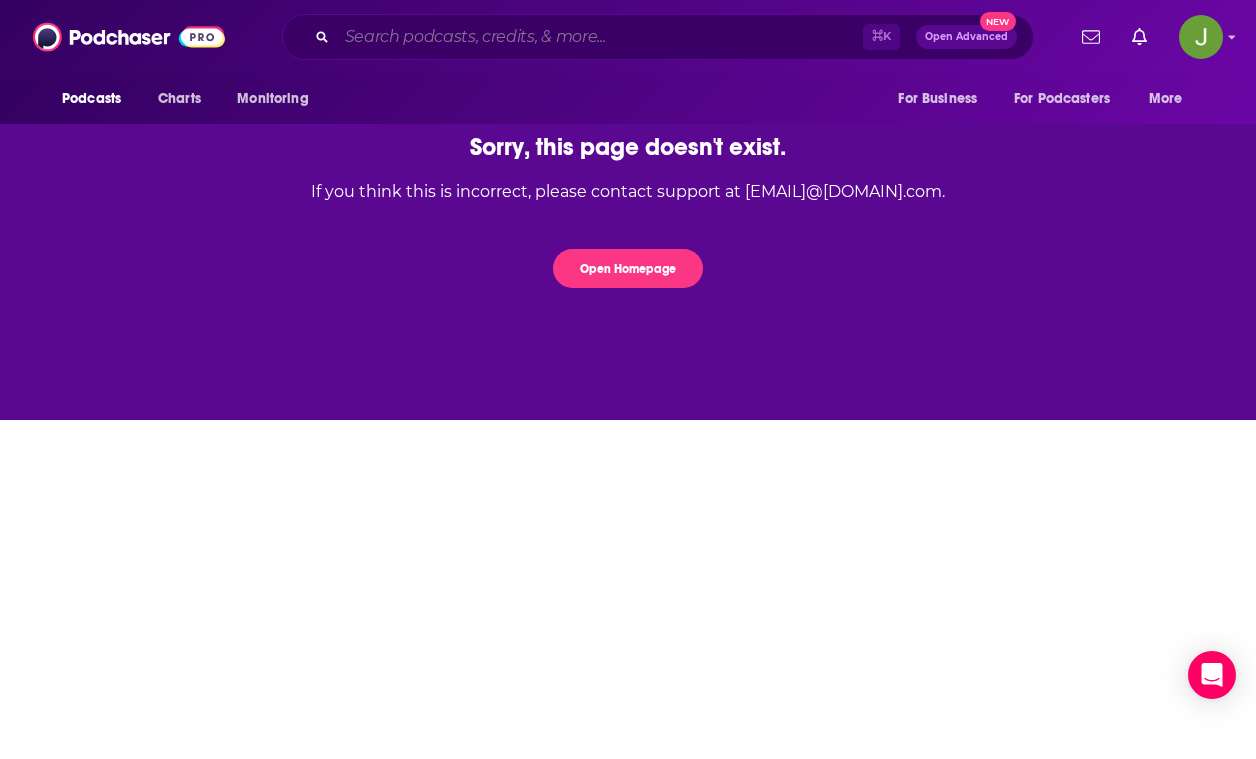 click at bounding box center (600, 37) 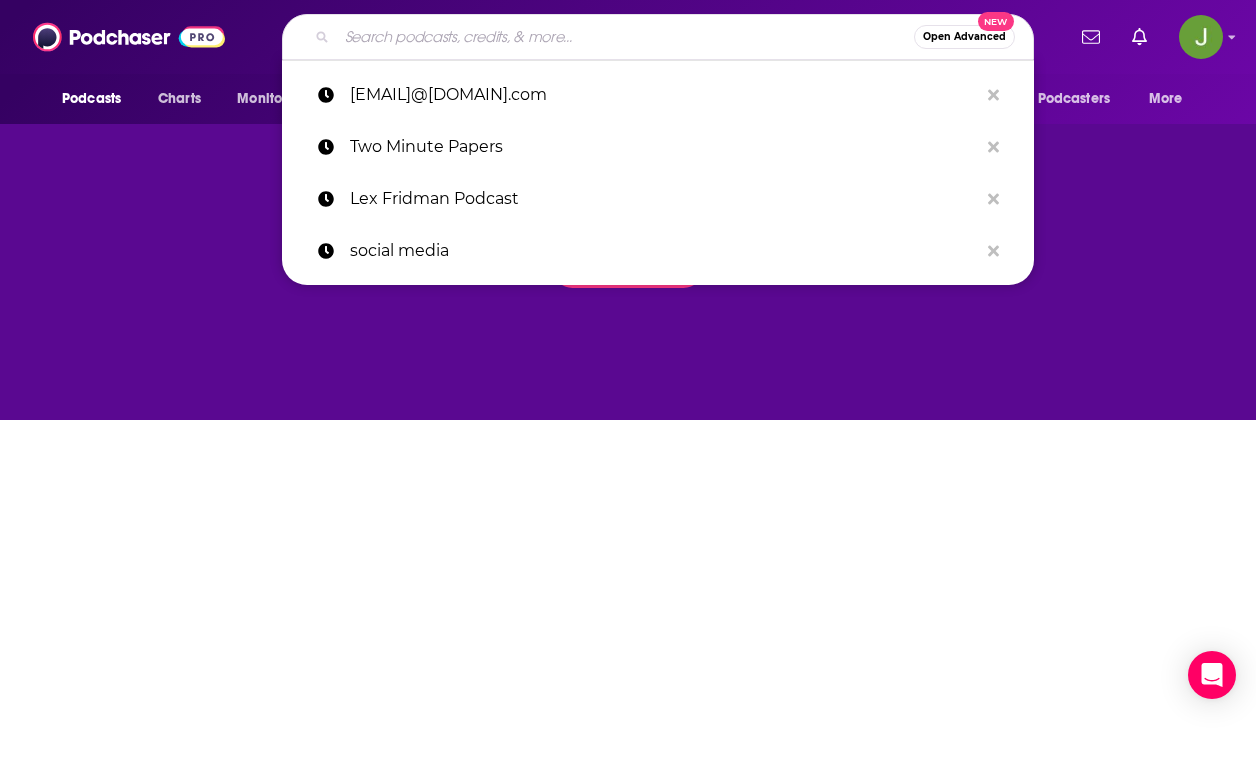 paste on "ColdFusion" 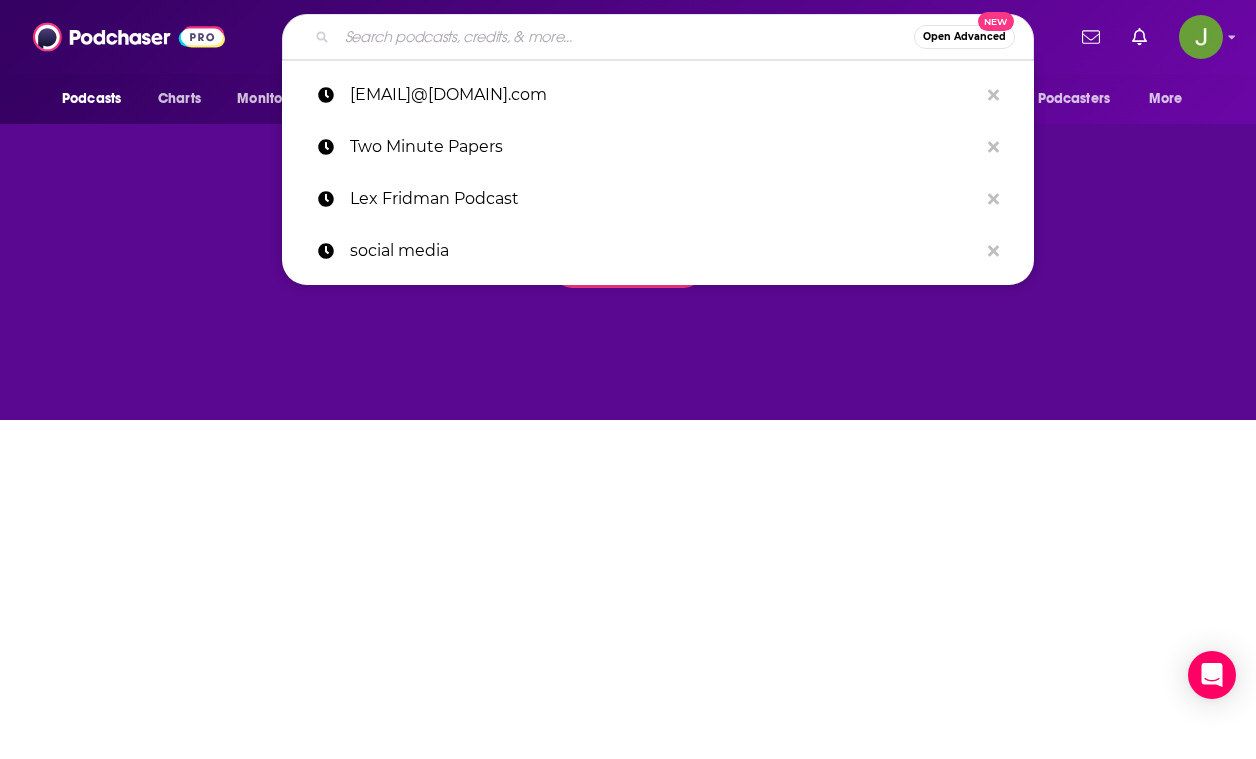 type on "ColdFusion" 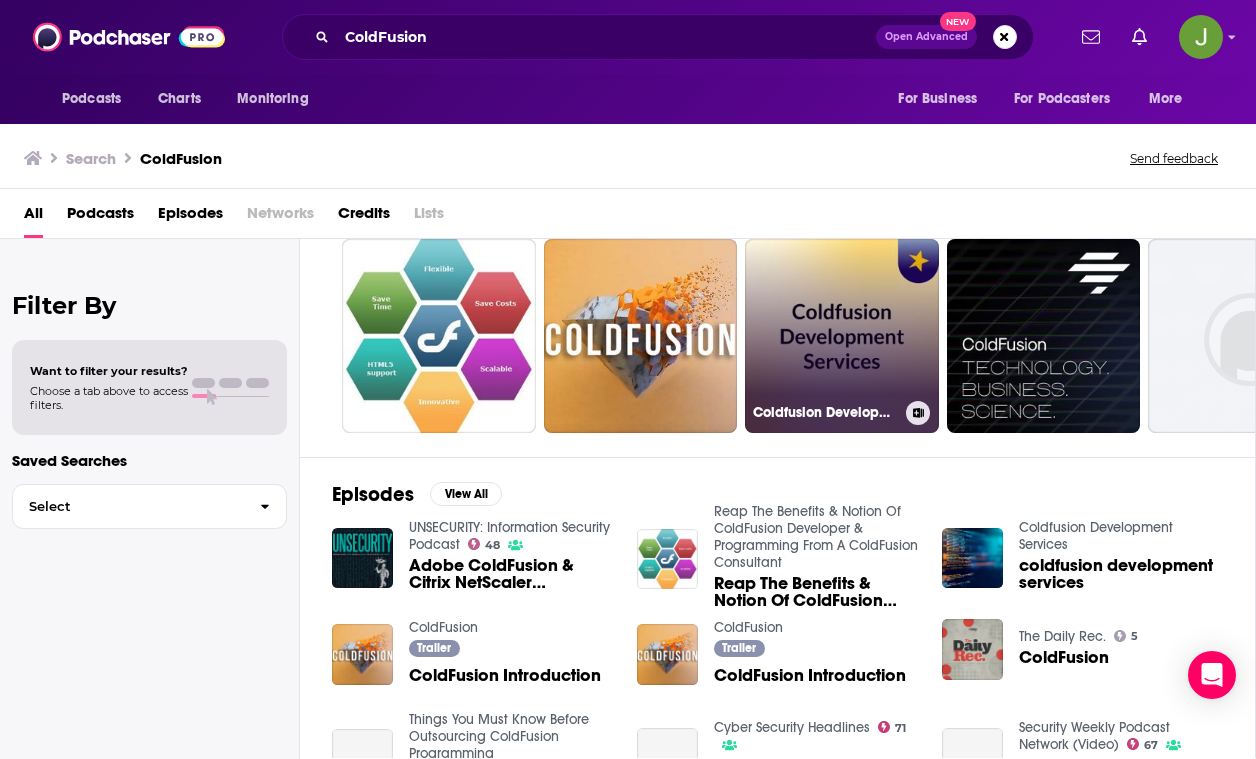 scroll, scrollTop: 98, scrollLeft: 0, axis: vertical 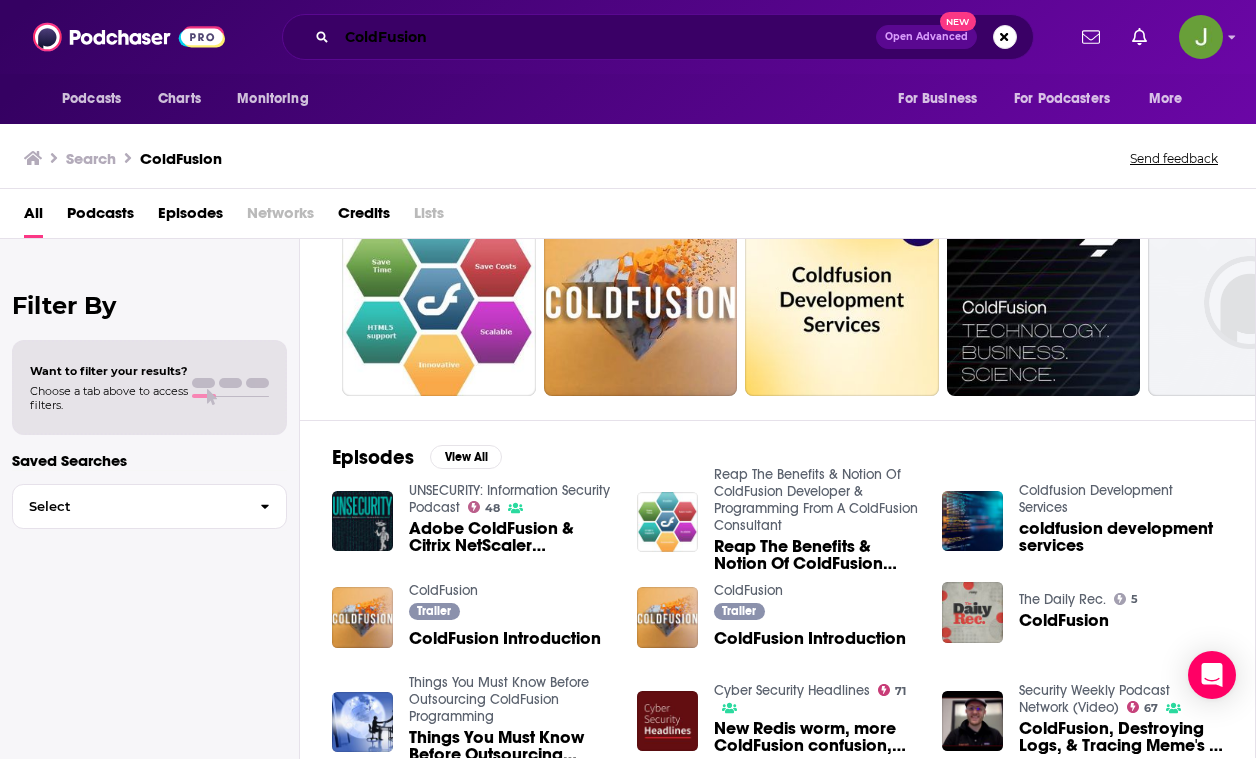 click on "ColdFusion" at bounding box center (606, 37) 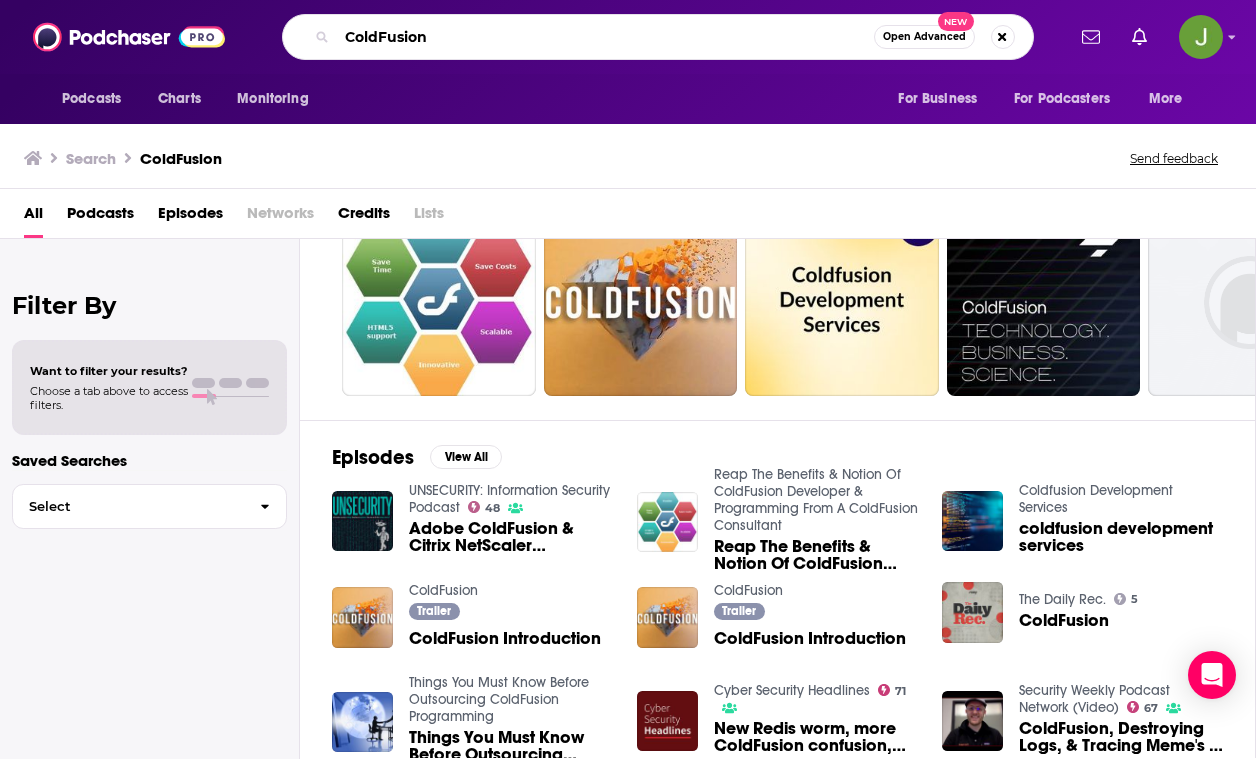 paste on "The AI Alignment Podcast" 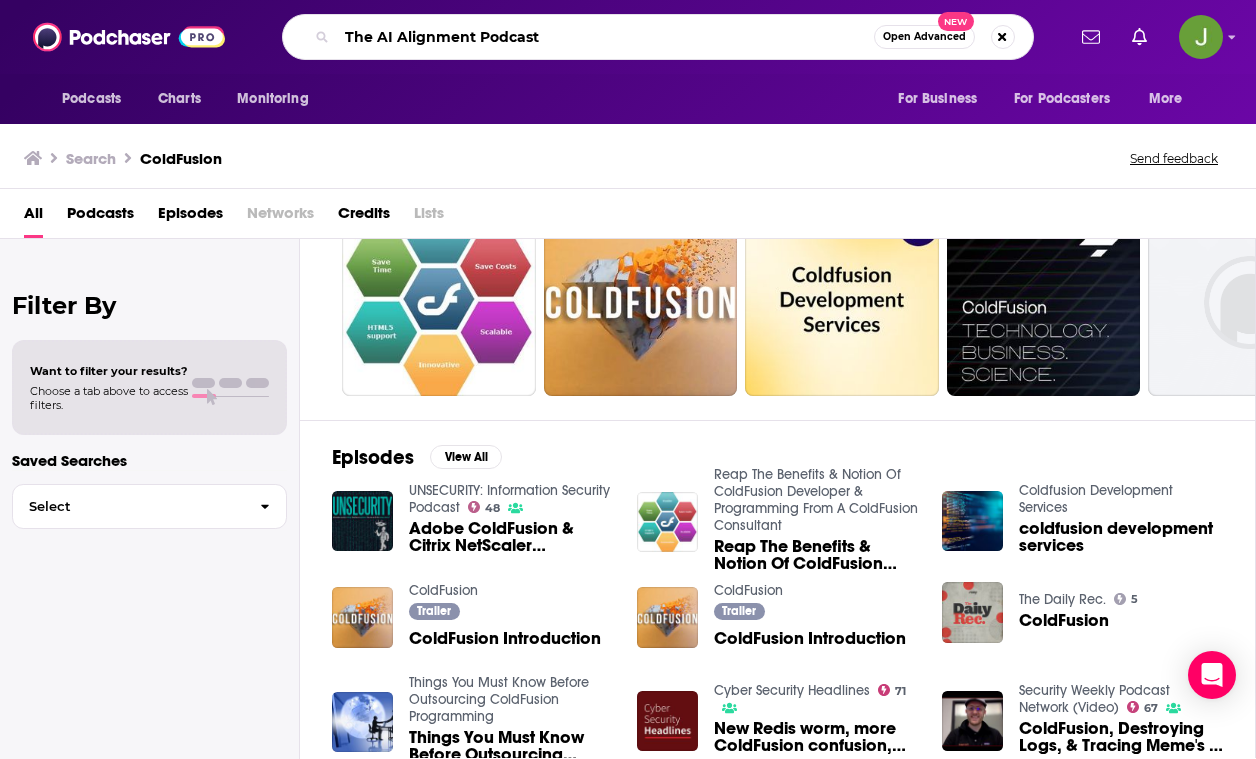 type on "The AI Alignment Podcast" 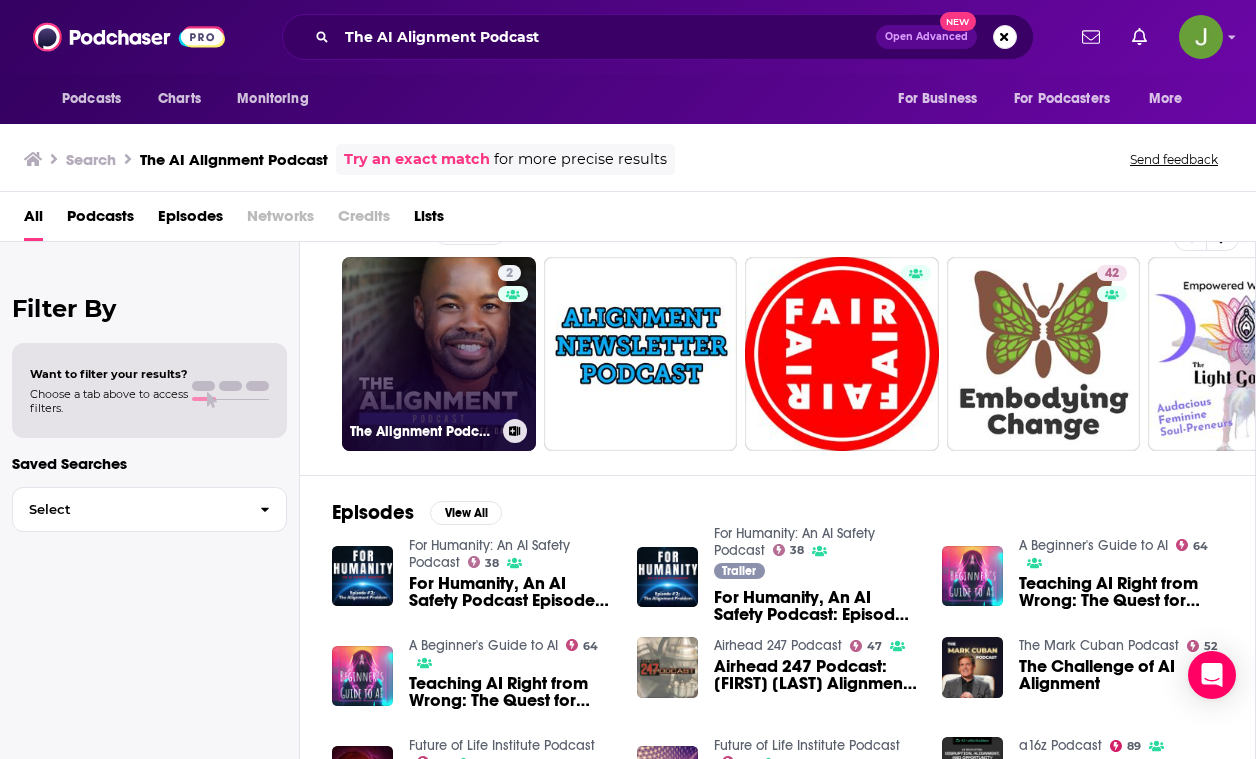 scroll, scrollTop: 14, scrollLeft: 0, axis: vertical 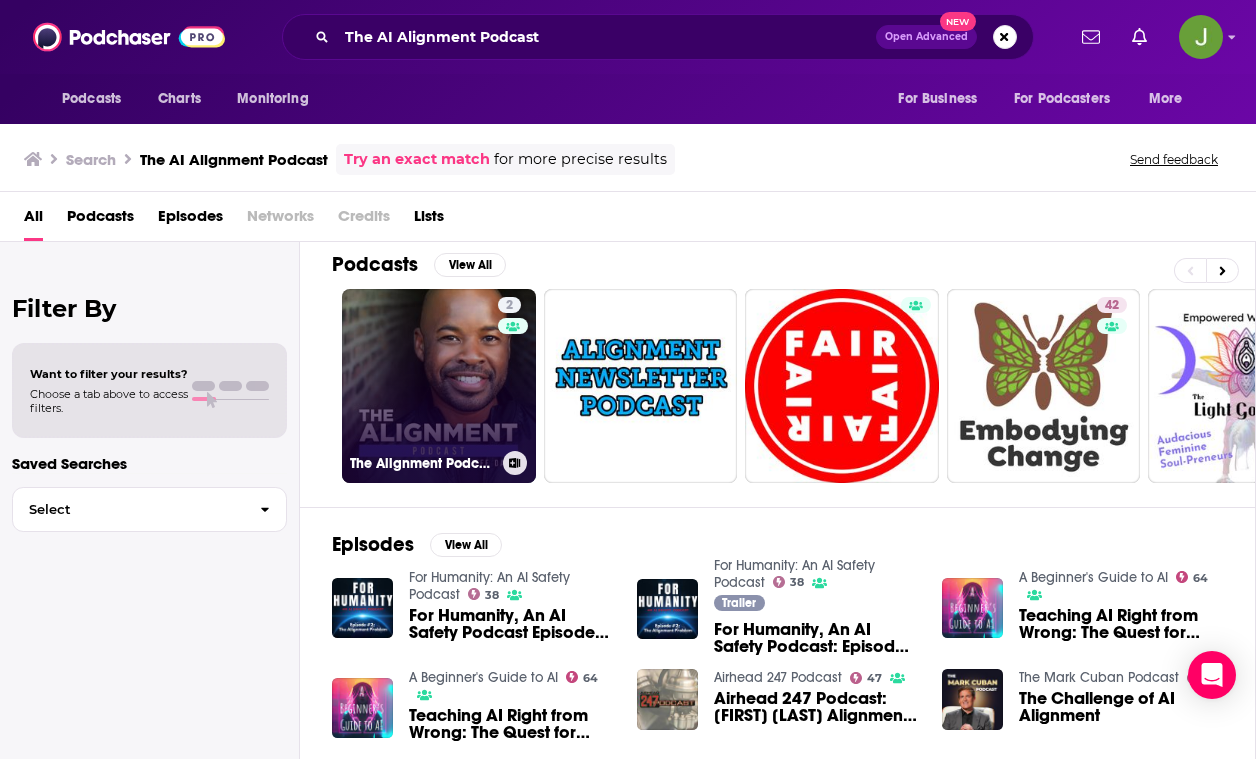 click on "2 The Alignment Podcast" at bounding box center [439, 386] 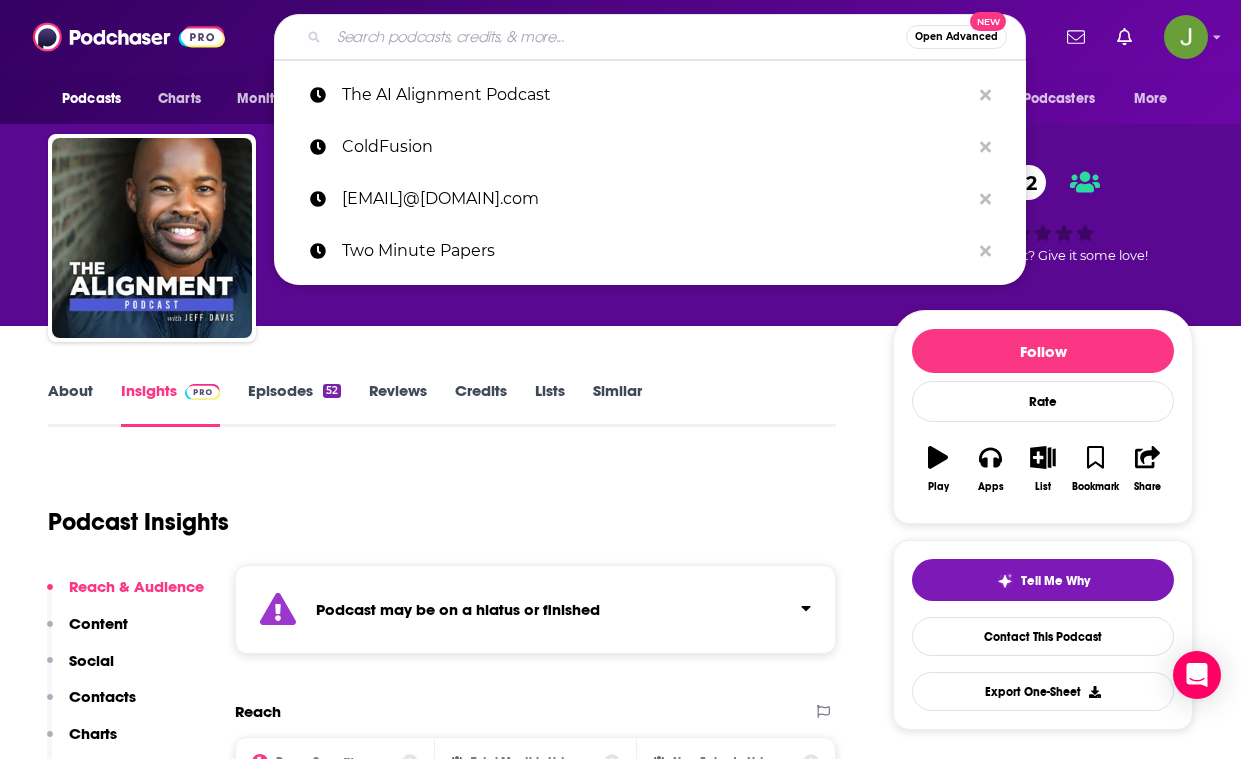 click at bounding box center (617, 37) 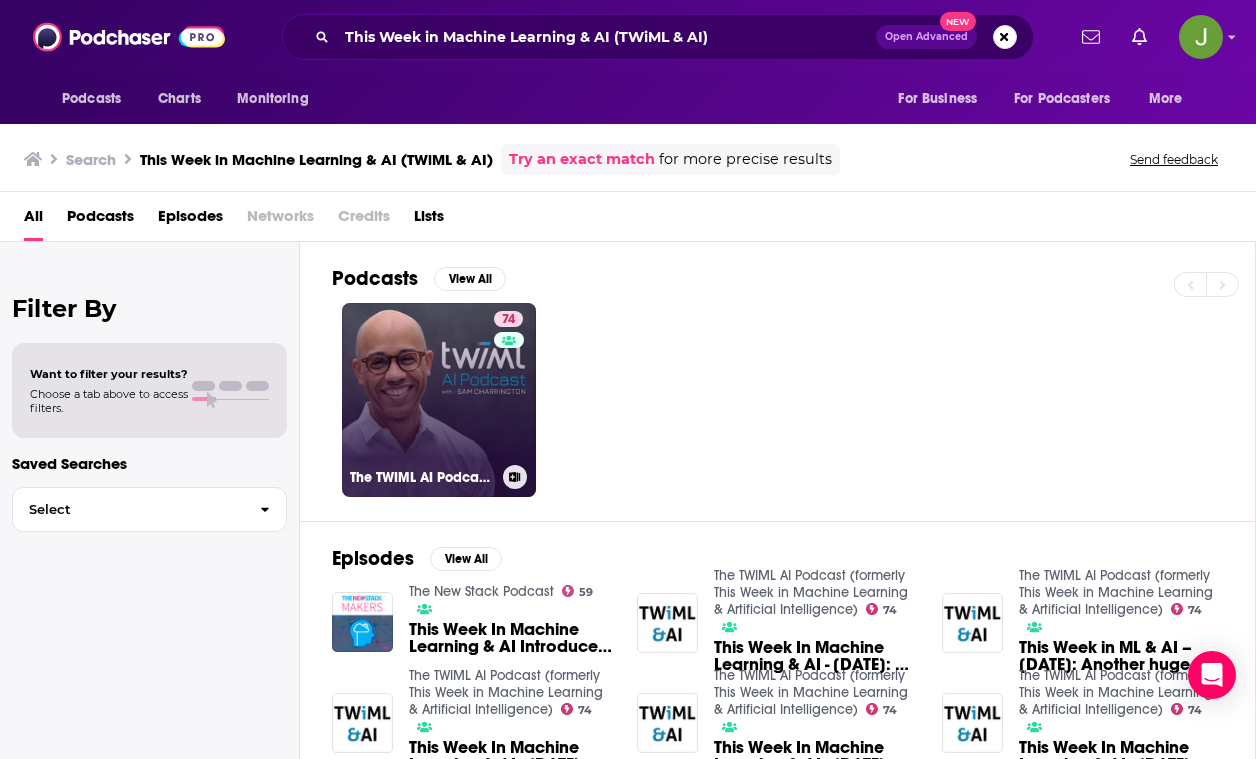 click on "[NUMBER] The TWIML AI Podcast (formerly This Week in Machine Learning & Artificial Intelligence)" at bounding box center [439, 400] 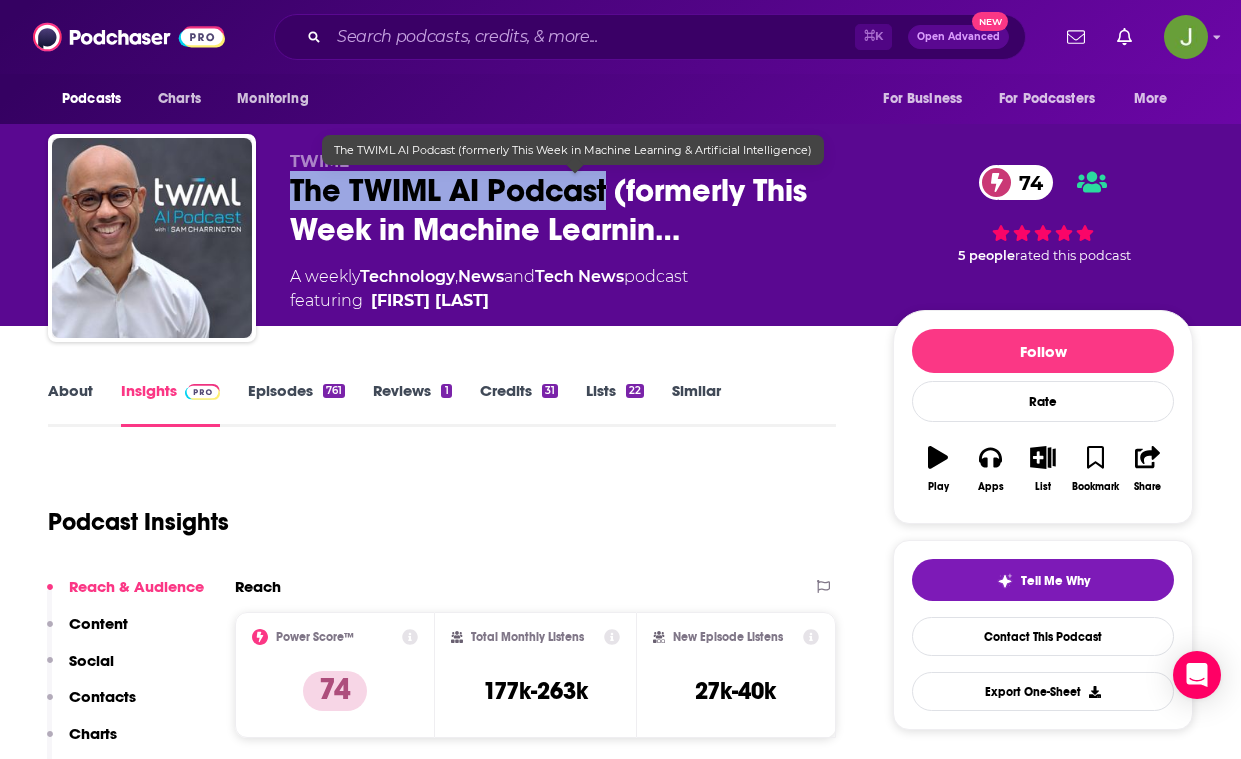 drag, startPoint x: 287, startPoint y: 191, endPoint x: 611, endPoint y: 190, distance: 324.00156 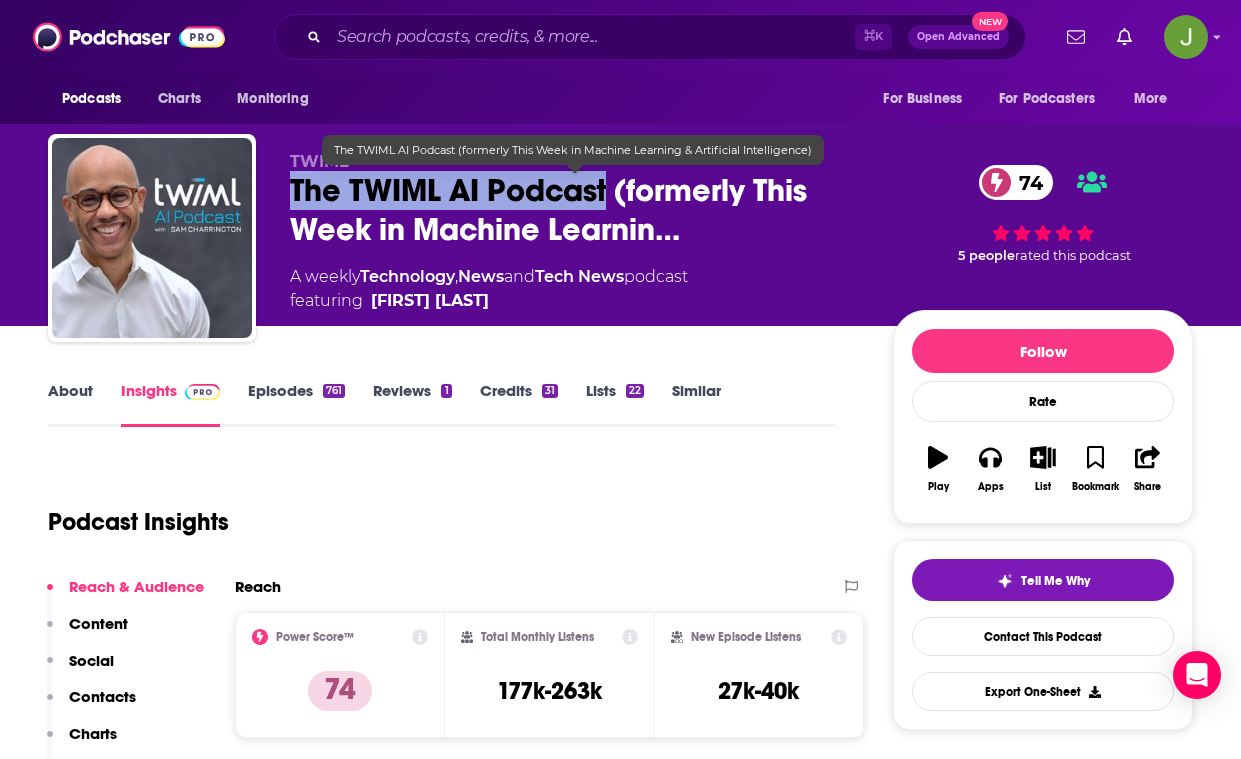 copy on "The TWIML AI Podcast" 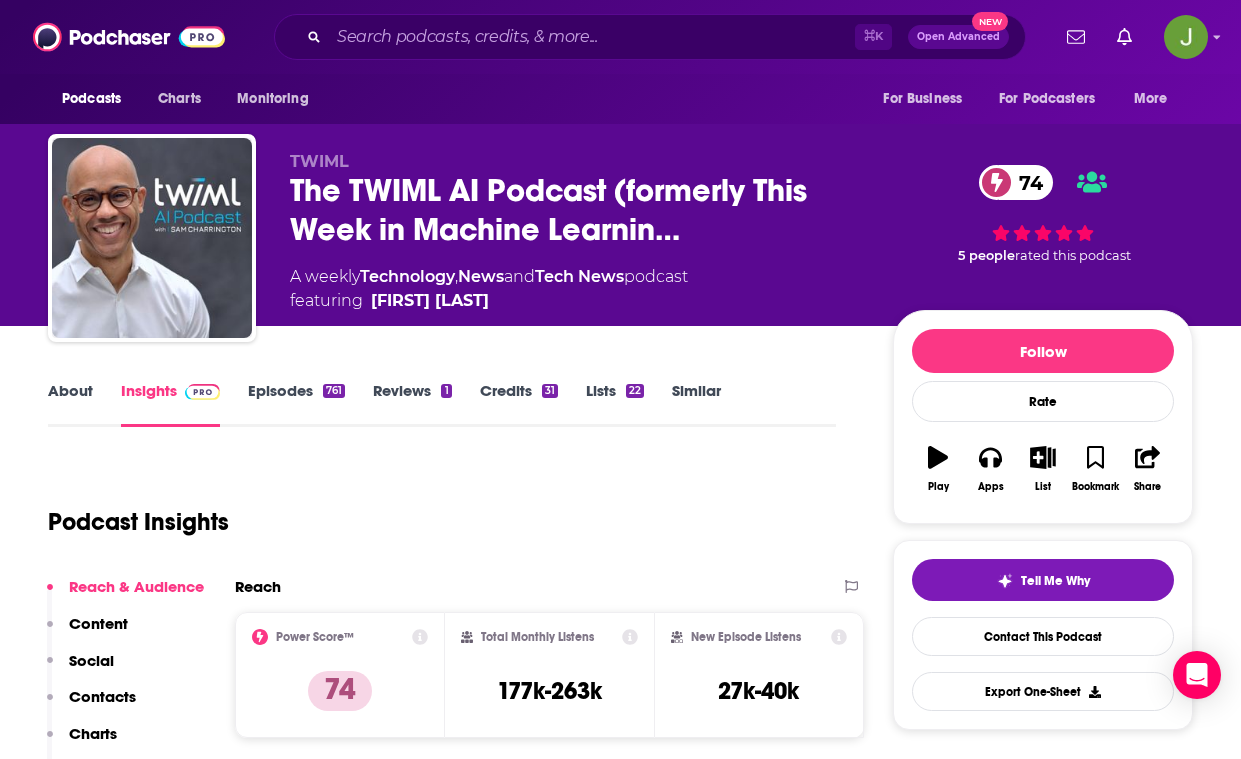 click on "⌘  K Open Advanced New" at bounding box center (650, 37) 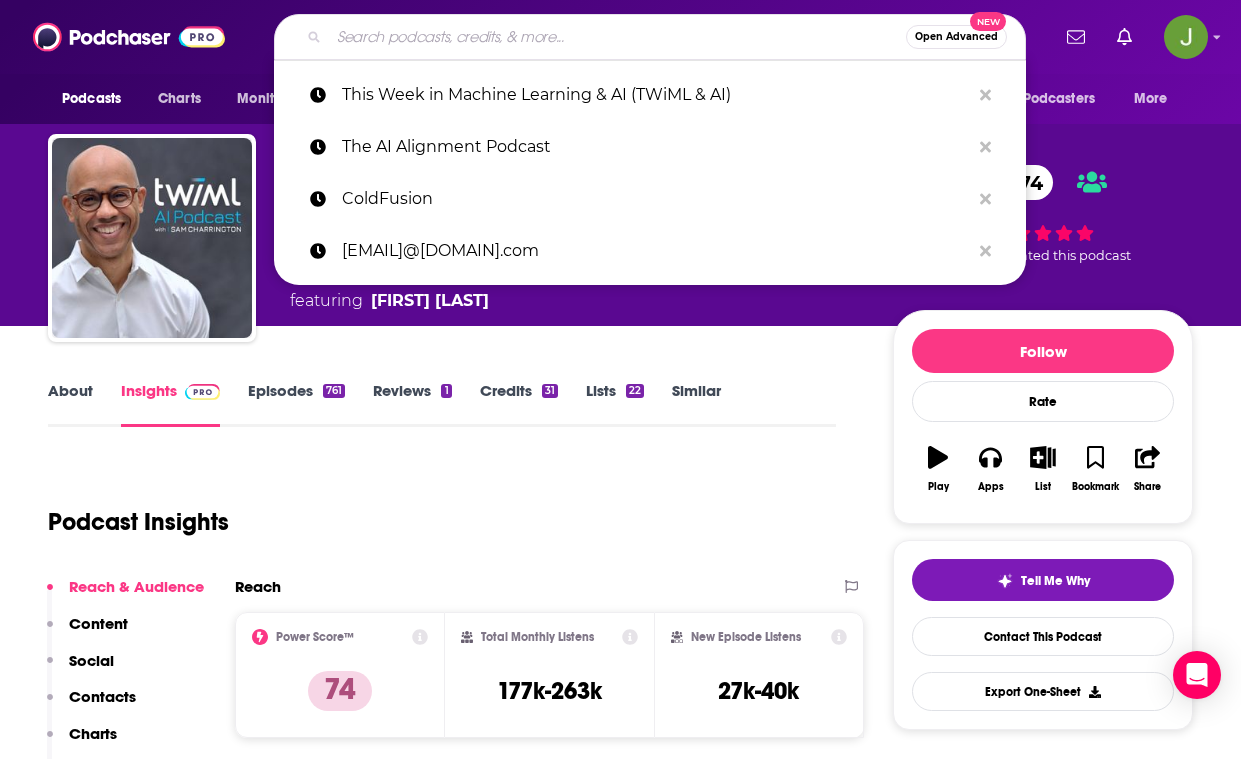click at bounding box center [617, 37] 